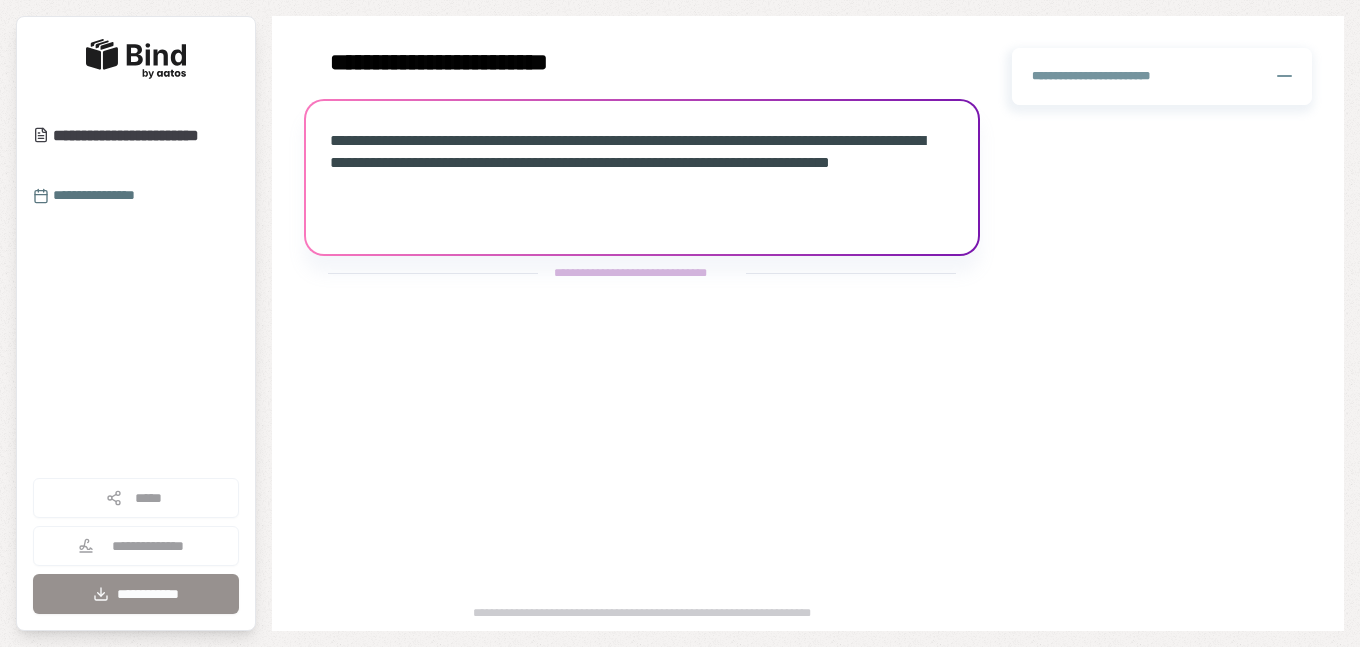 scroll, scrollTop: 0, scrollLeft: 0, axis: both 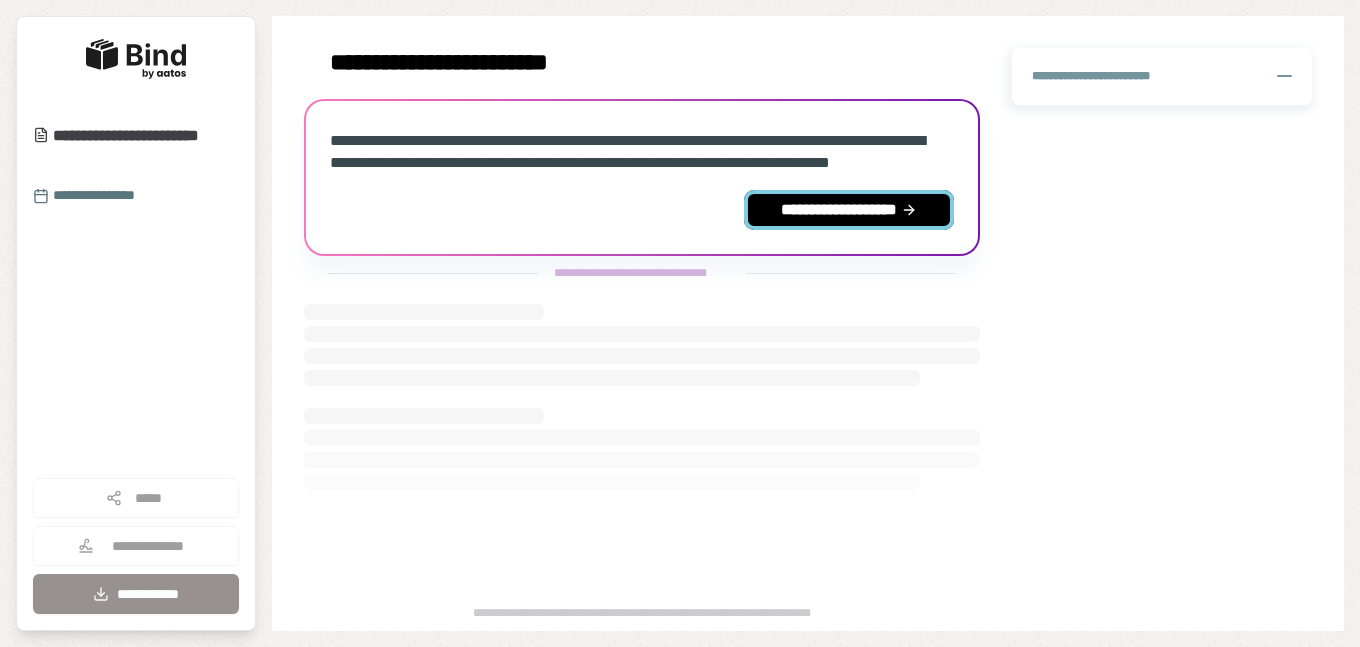 click on "**********" at bounding box center (849, 210) 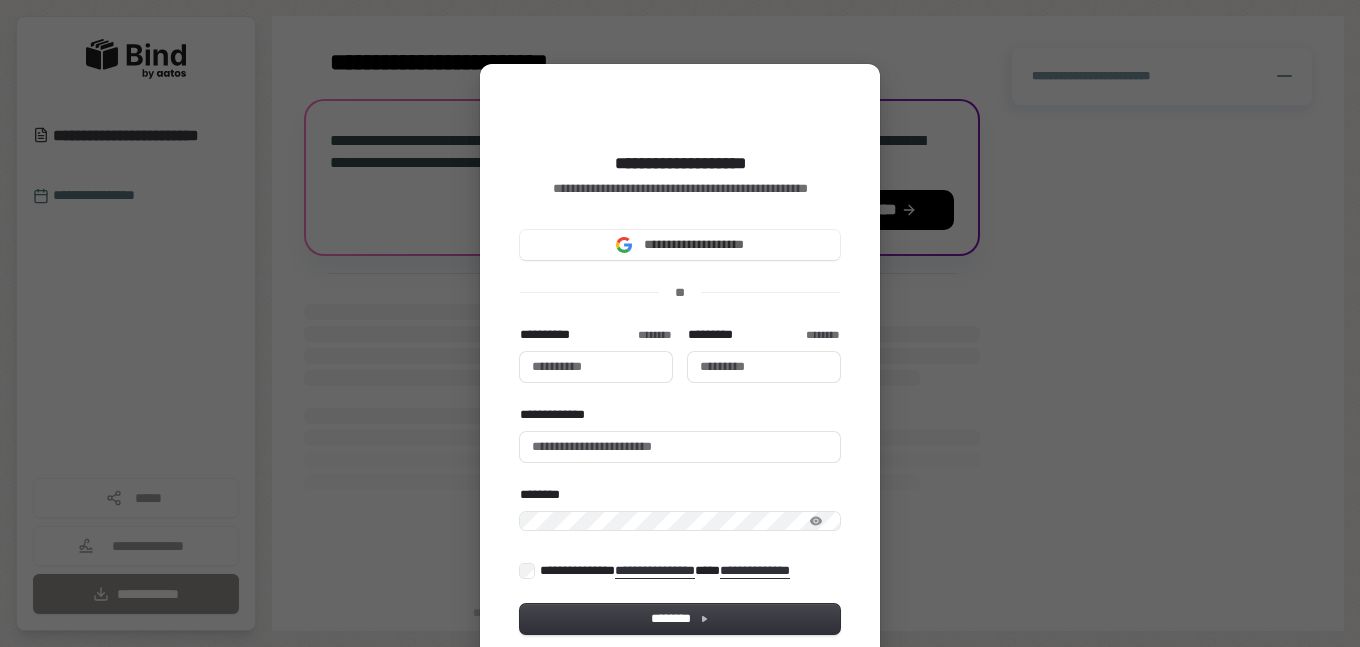 type 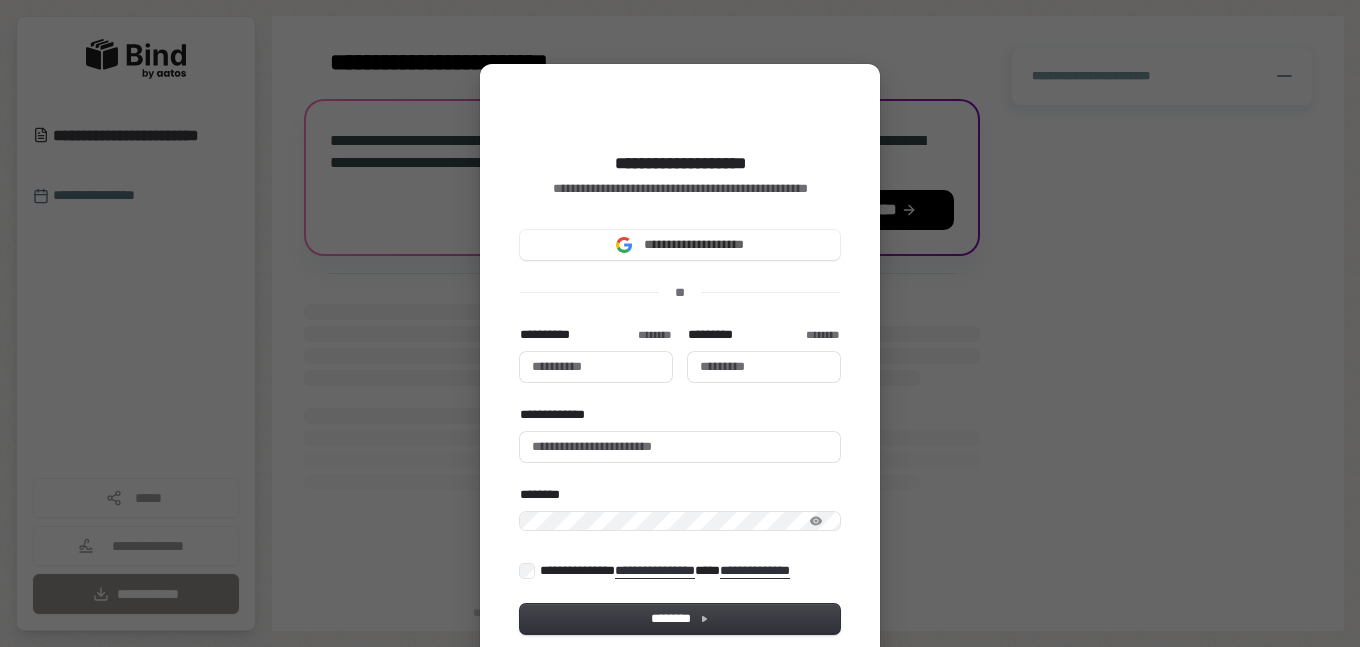type 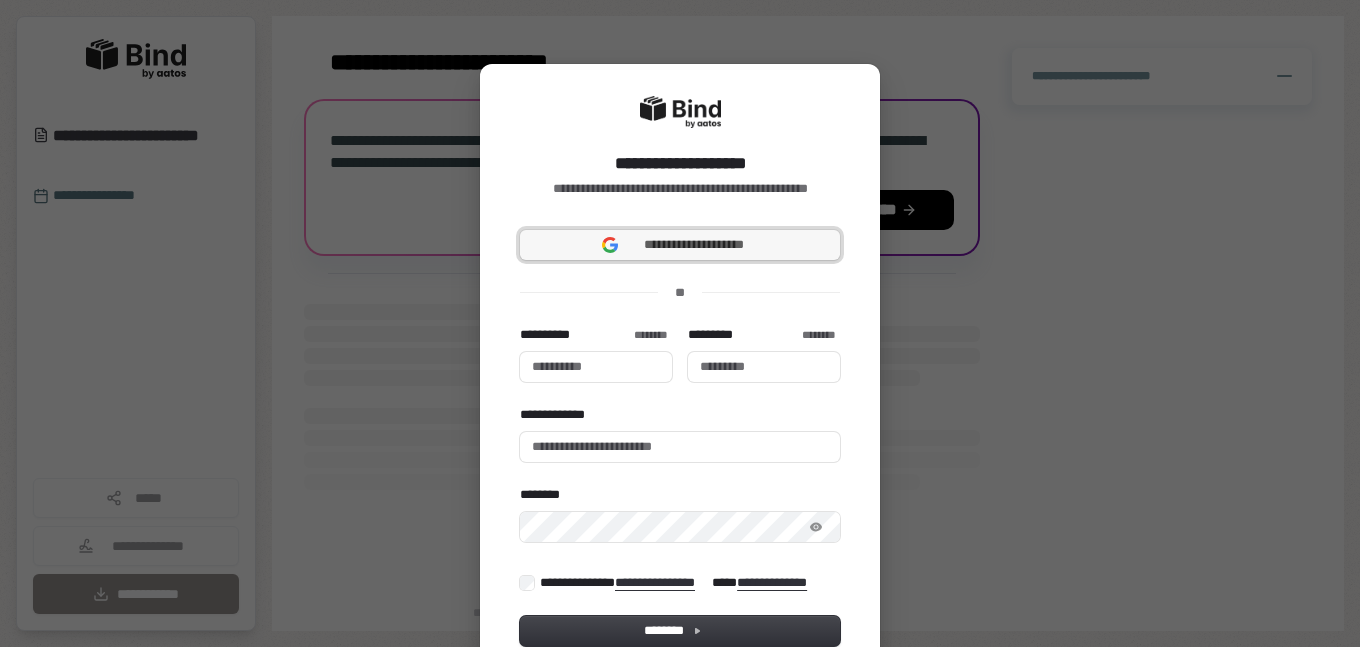 click on "**********" at bounding box center [694, 245] 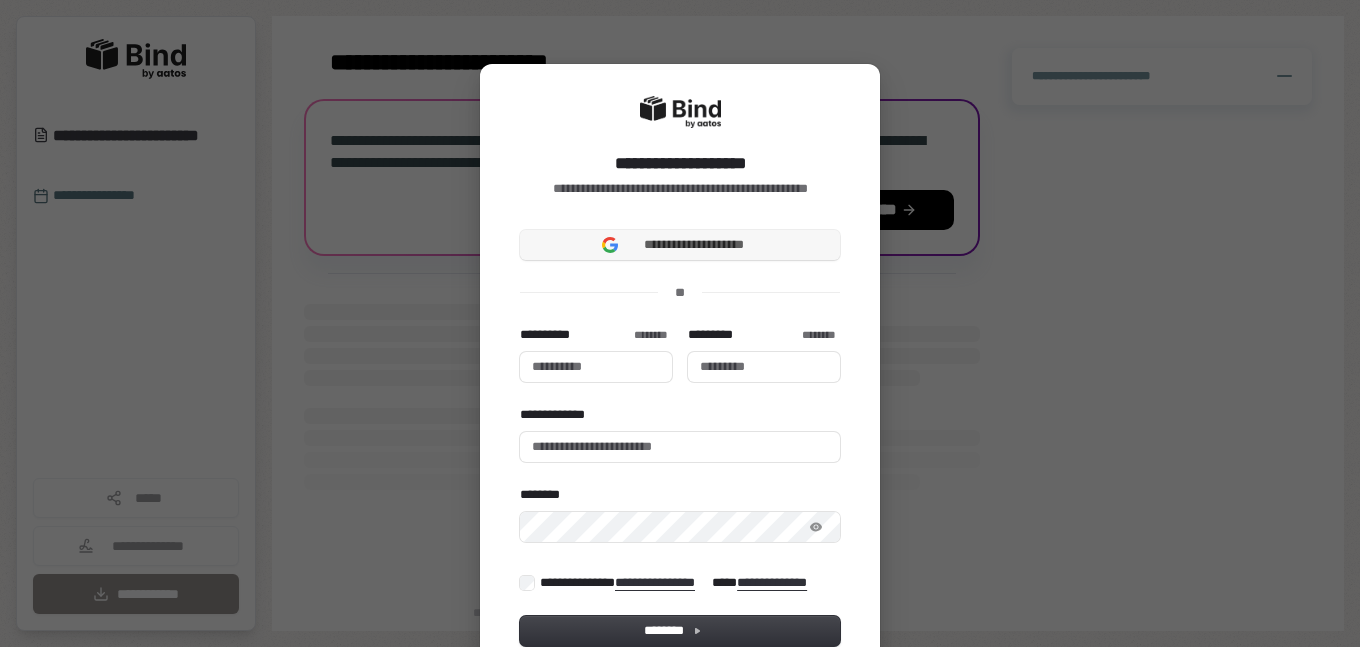 type 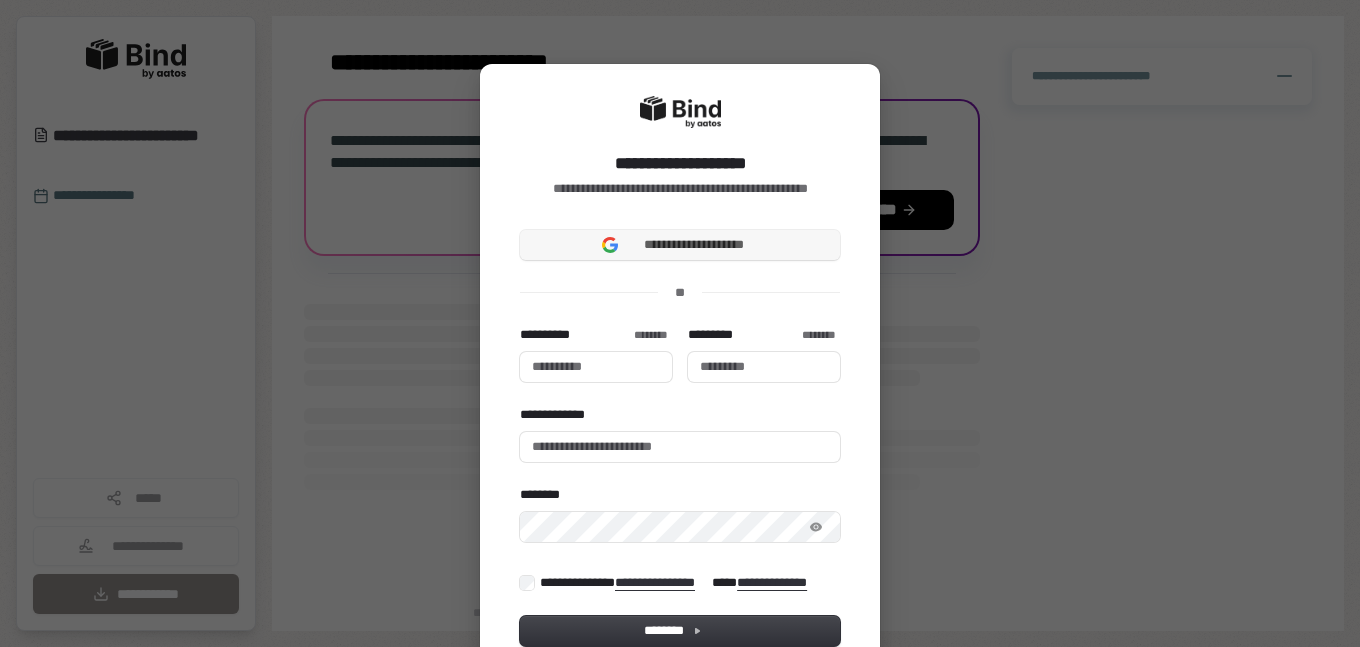 type 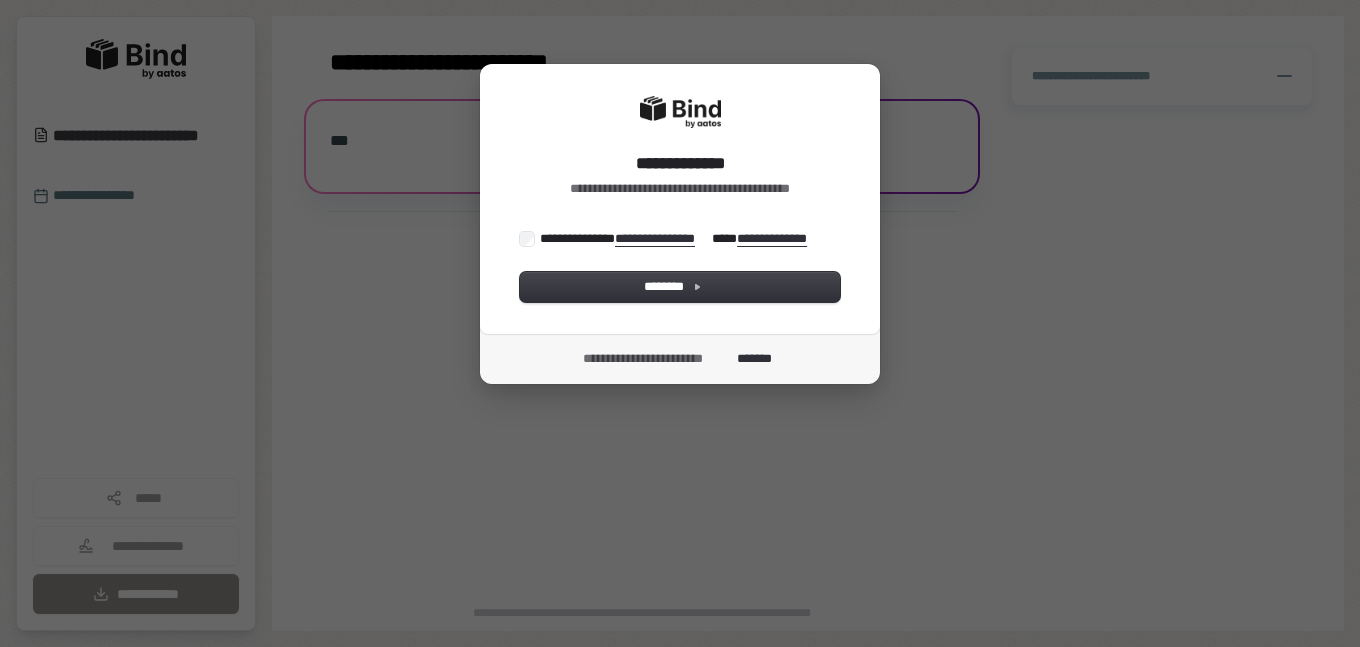 scroll, scrollTop: 0, scrollLeft: 0, axis: both 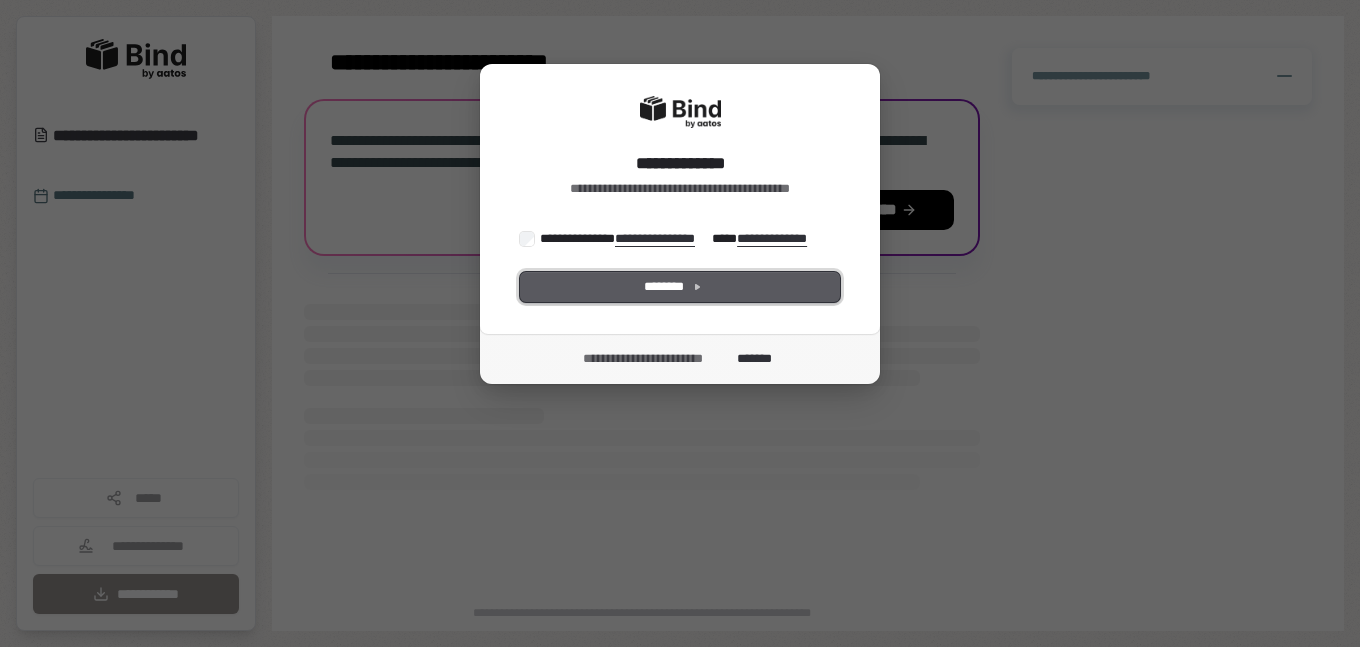 click on "********" at bounding box center [680, 287] 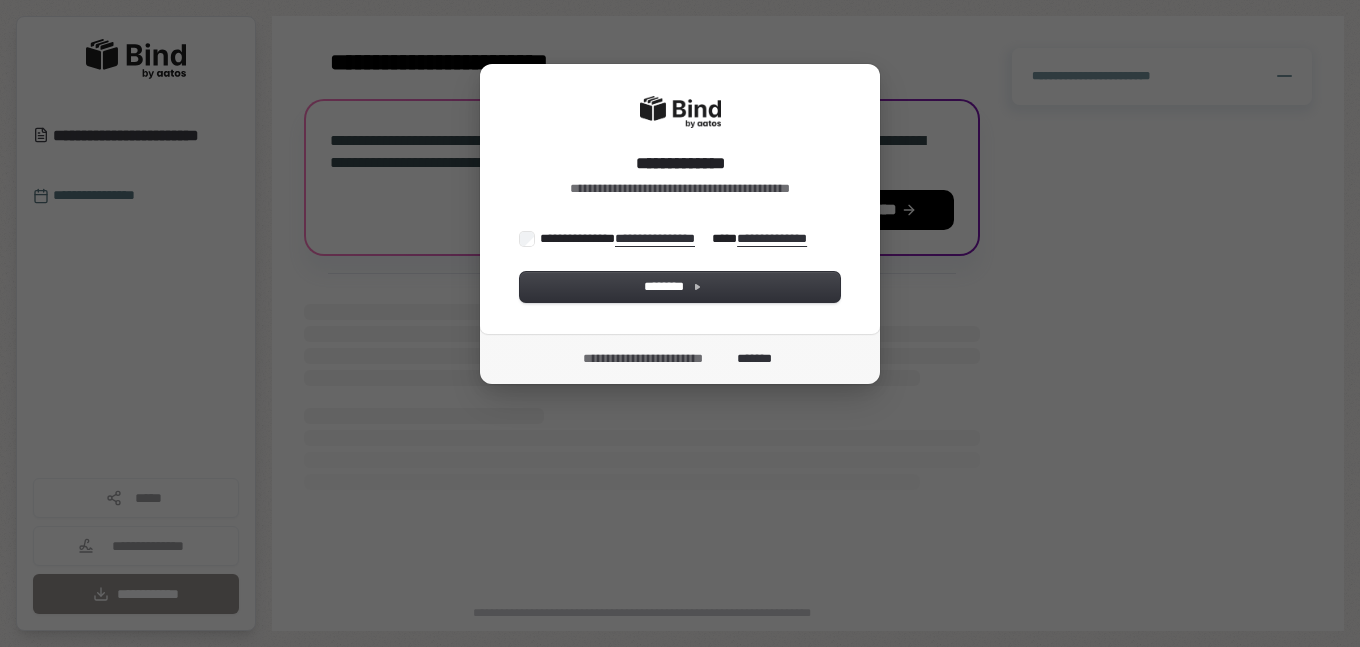 click on "**********" at bounding box center (680, 224) 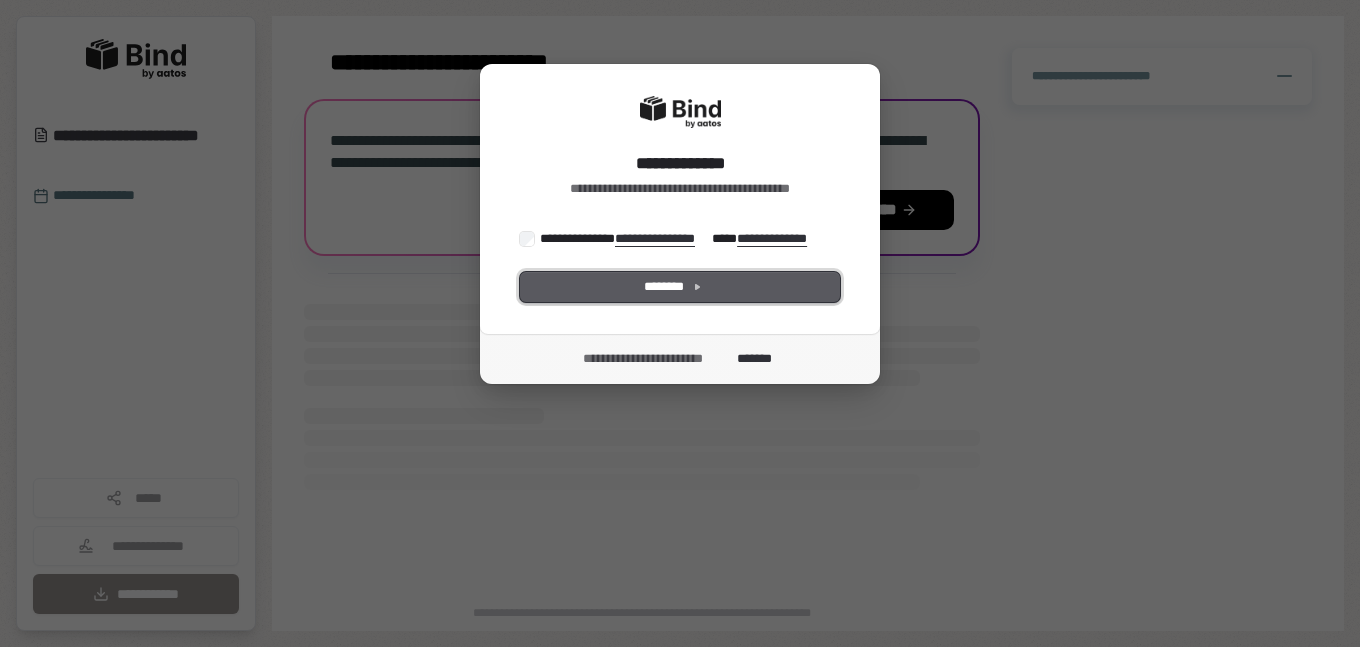 click on "********" at bounding box center (680, 287) 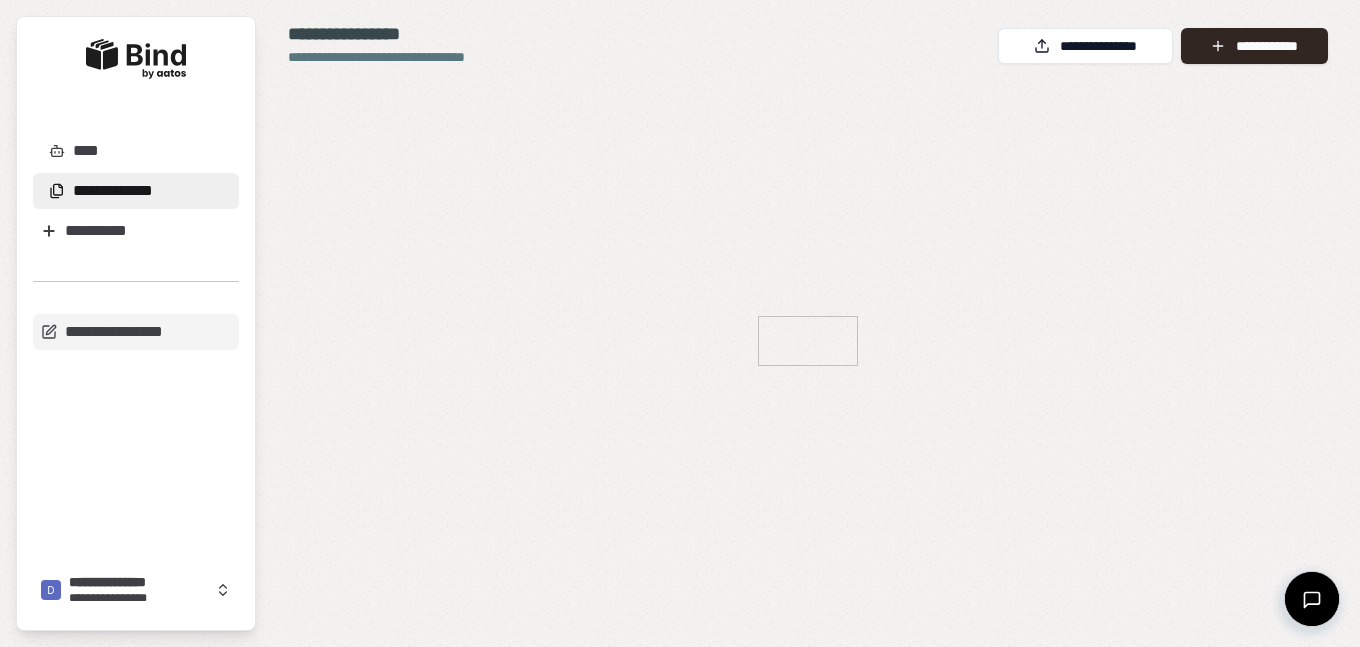 scroll, scrollTop: 0, scrollLeft: 0, axis: both 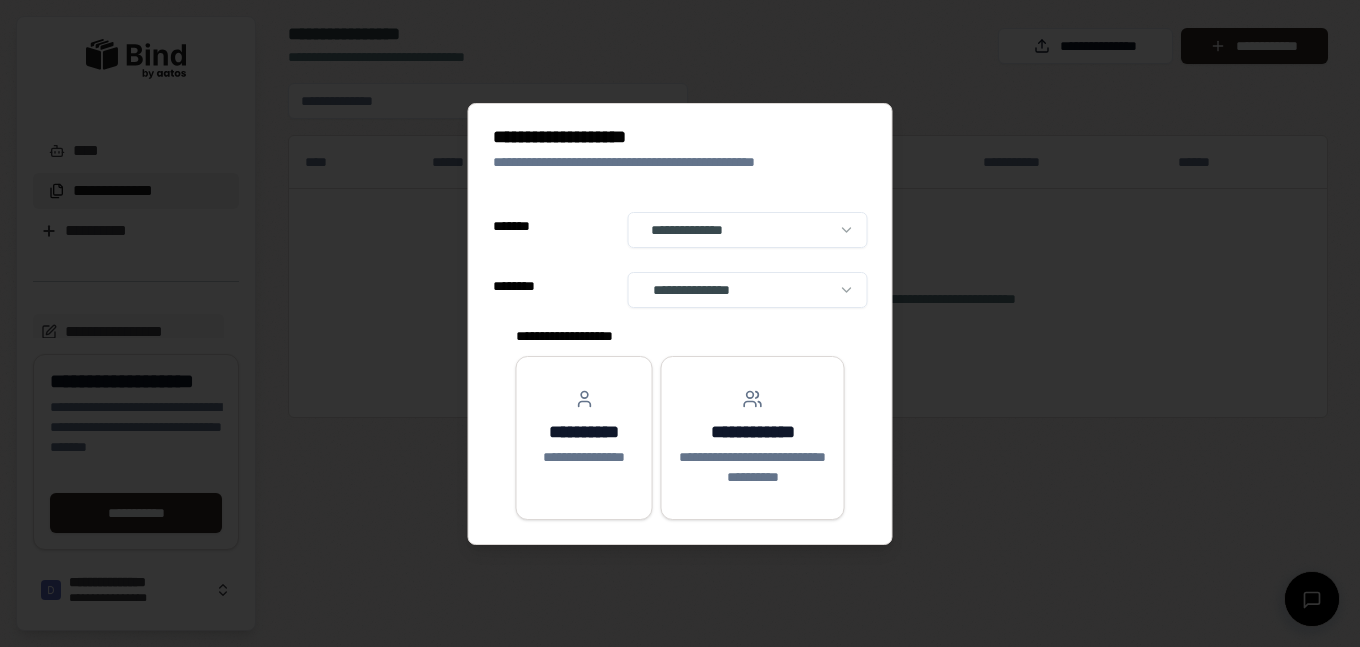 select on "**" 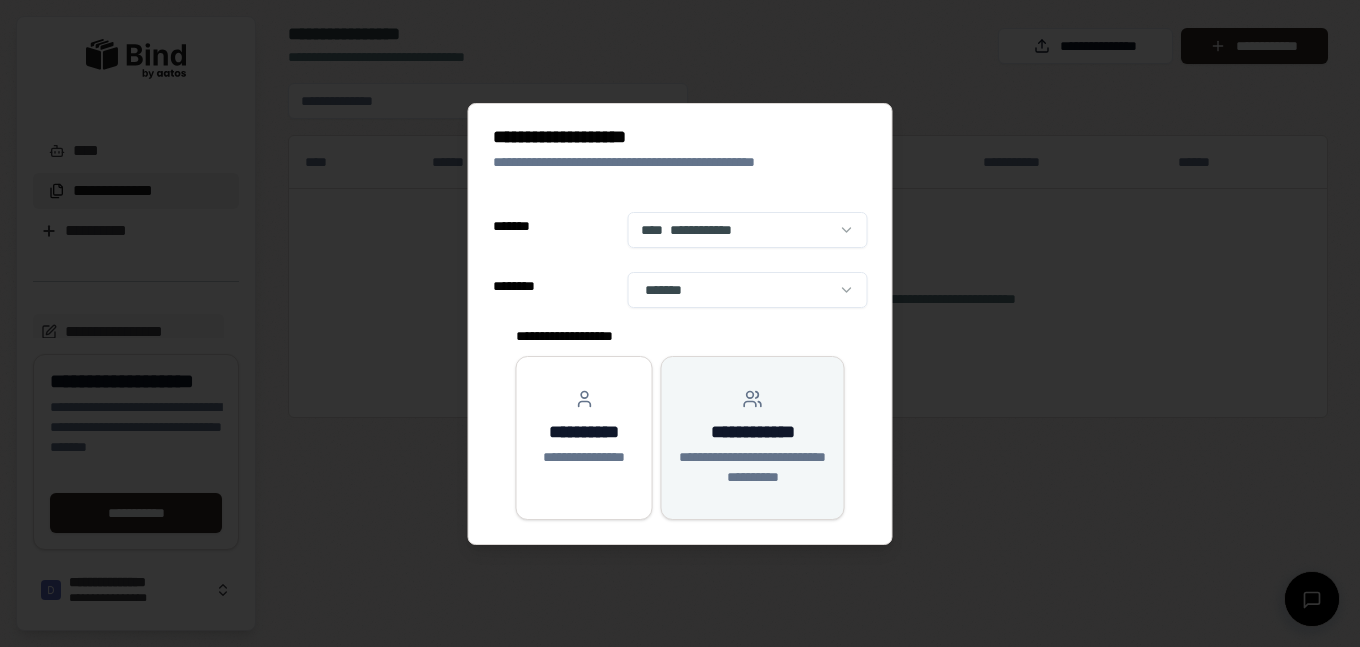click on "**********" at bounding box center (752, 432) 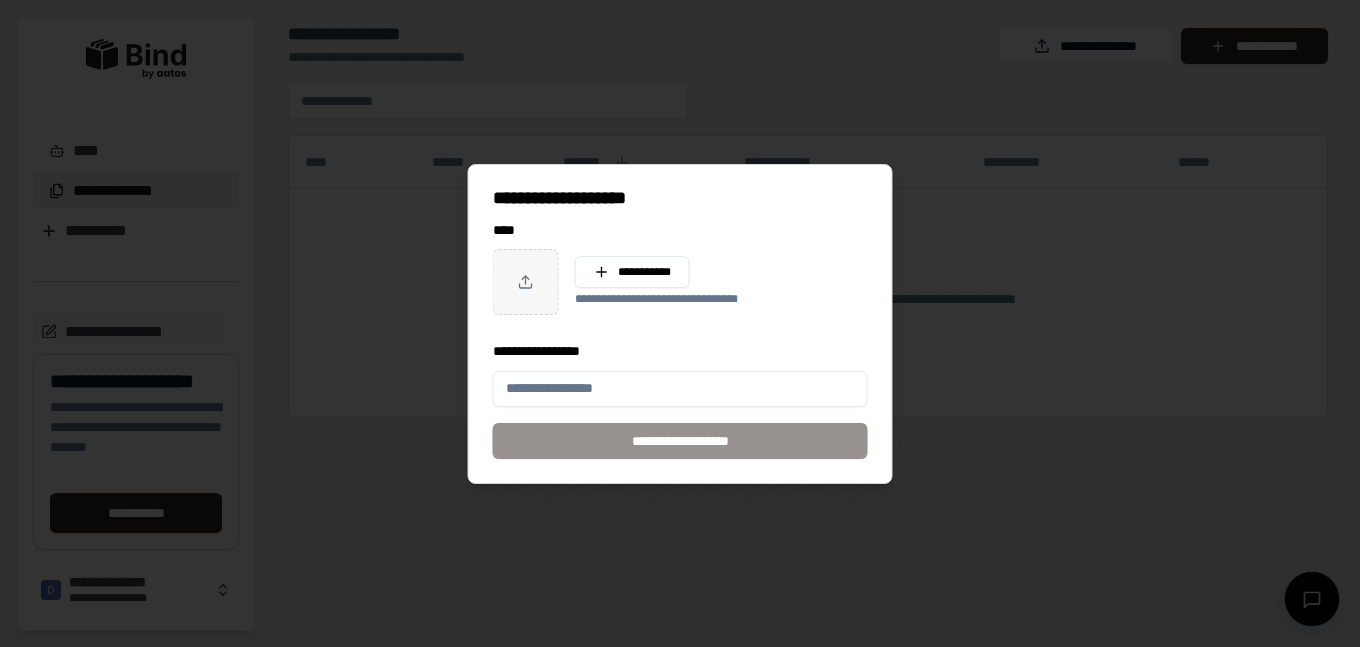 type on "*" 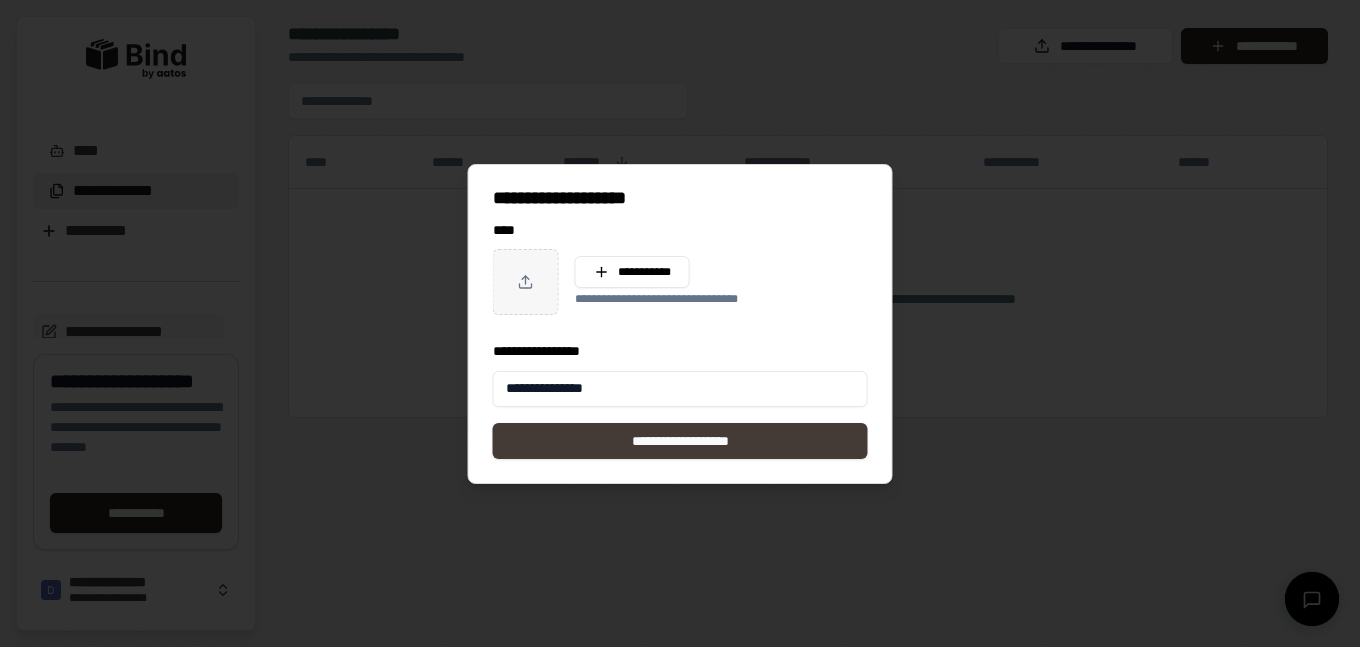 type on "**********" 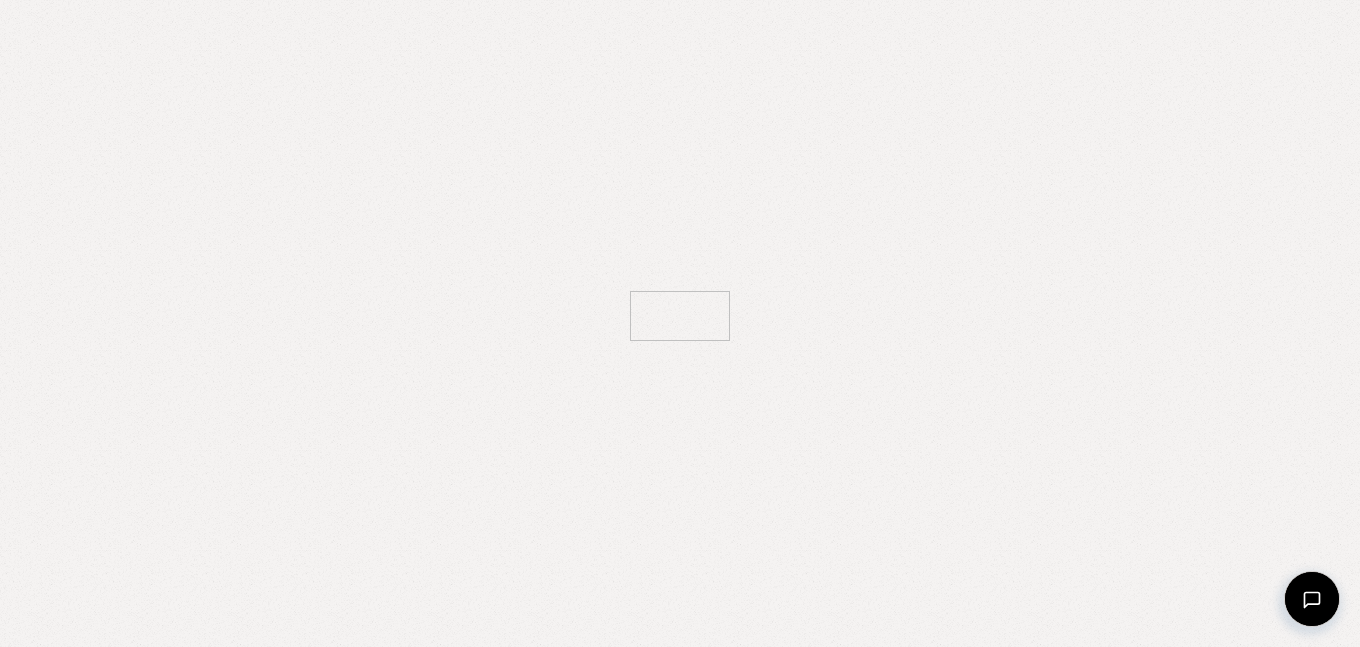 scroll, scrollTop: 0, scrollLeft: 0, axis: both 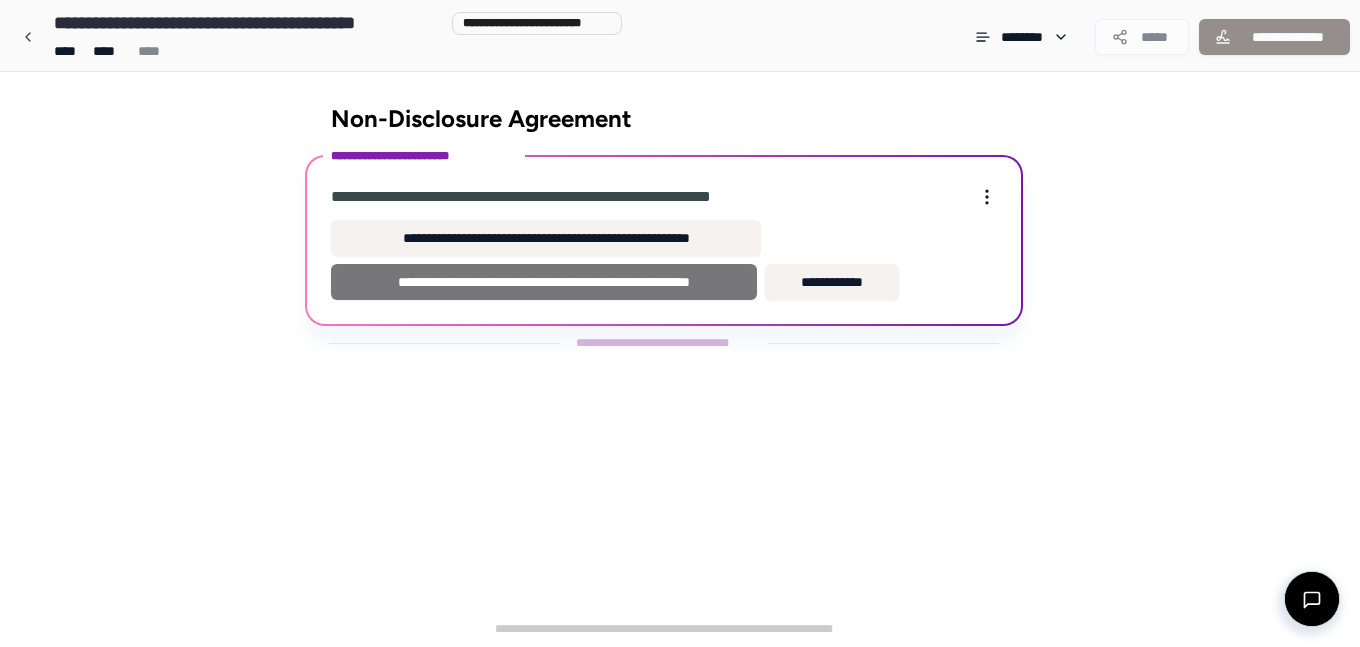 click on "**********" at bounding box center [544, 282] 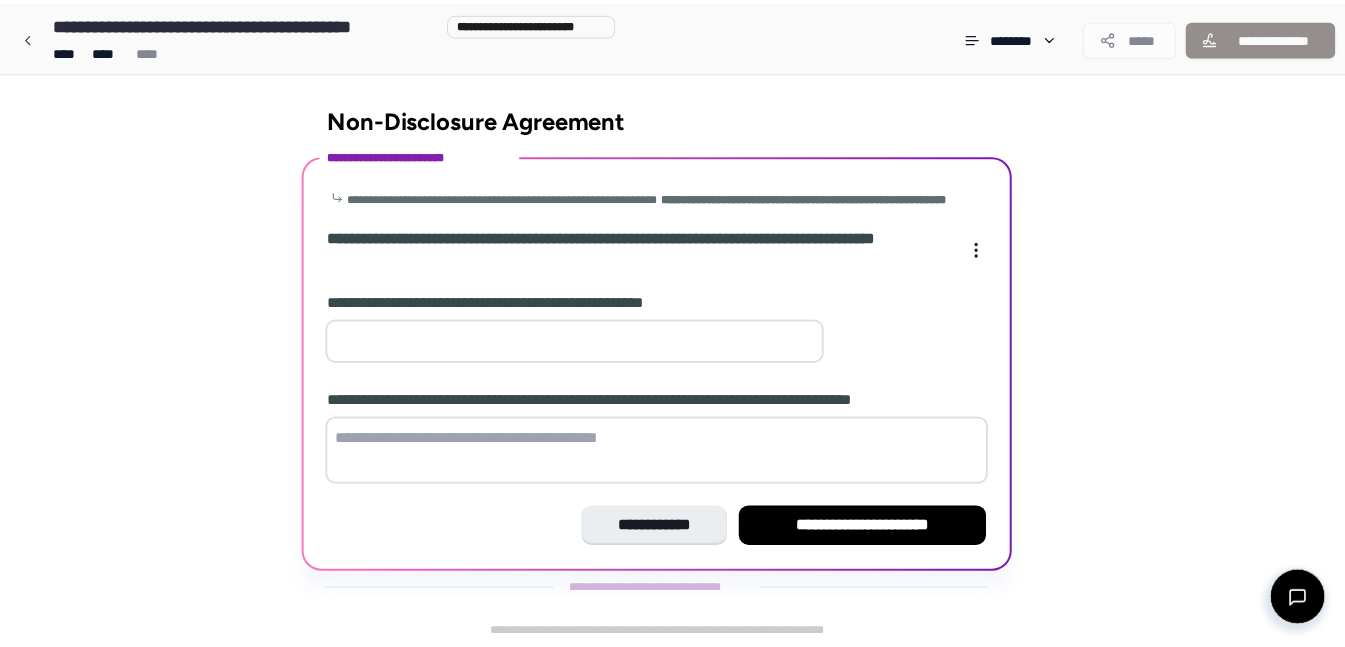 scroll, scrollTop: 21, scrollLeft: 0, axis: vertical 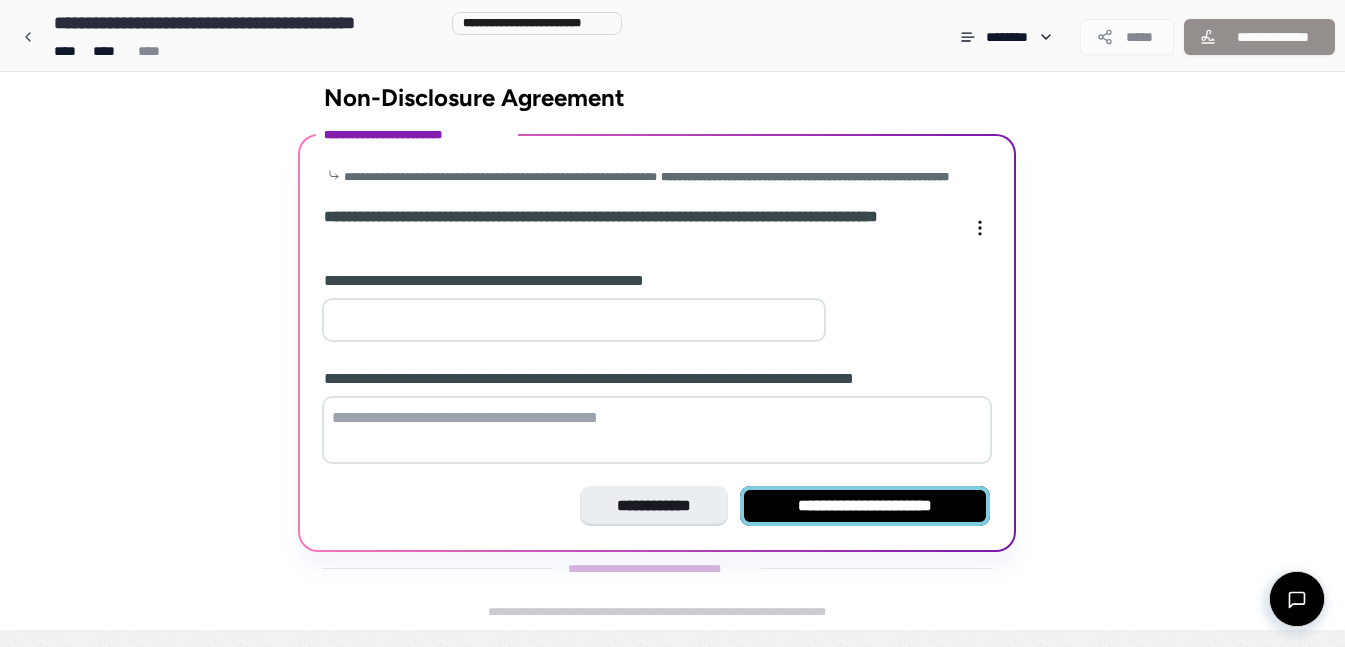 click on "**********" at bounding box center (865, 506) 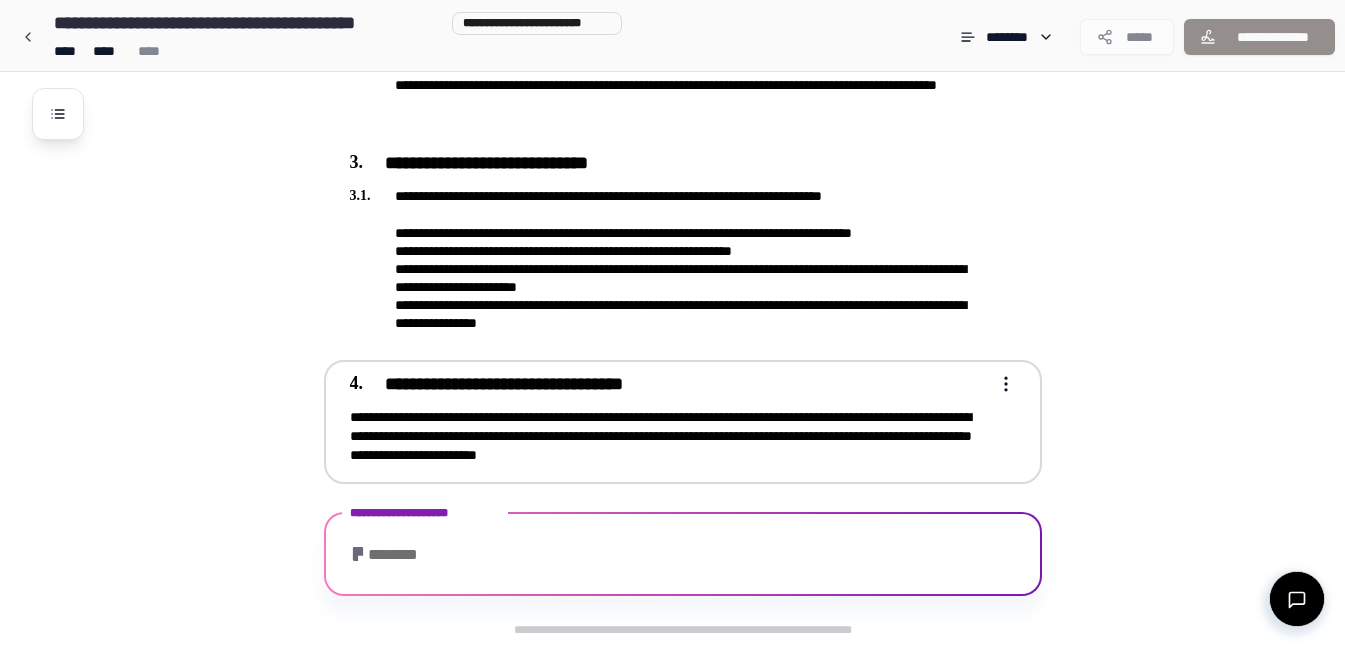 scroll, scrollTop: 873, scrollLeft: 0, axis: vertical 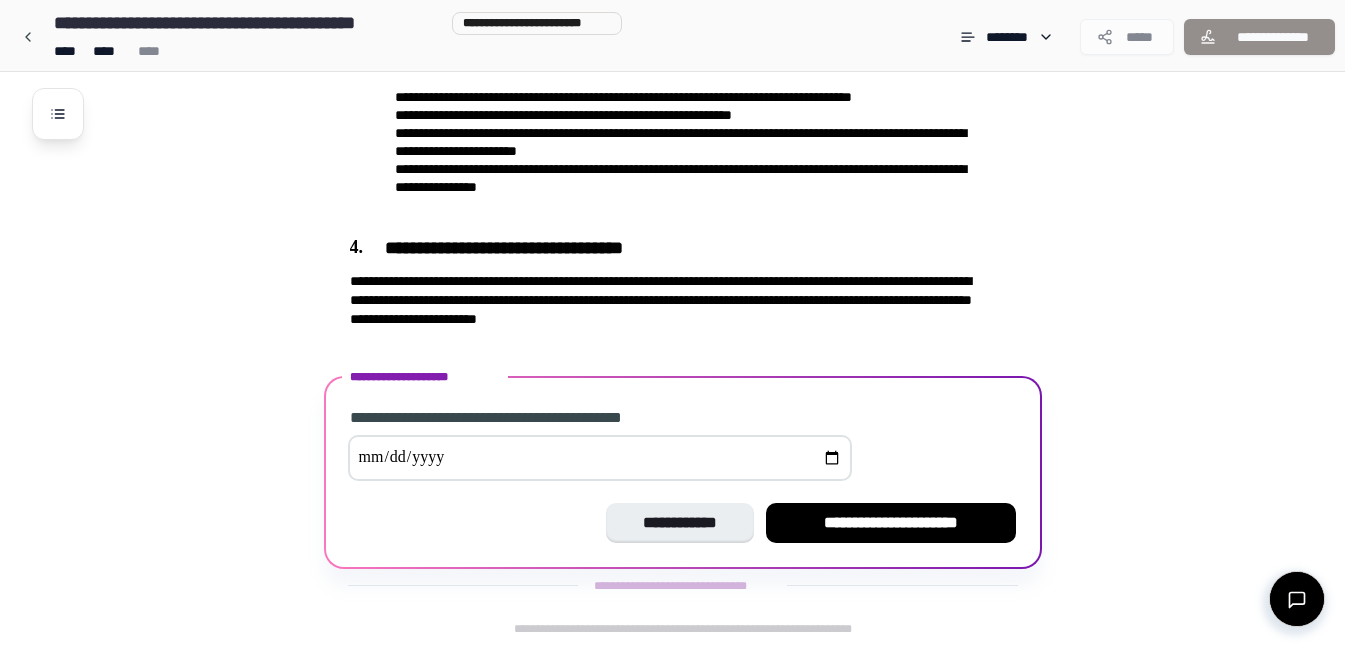 click at bounding box center [600, 458] 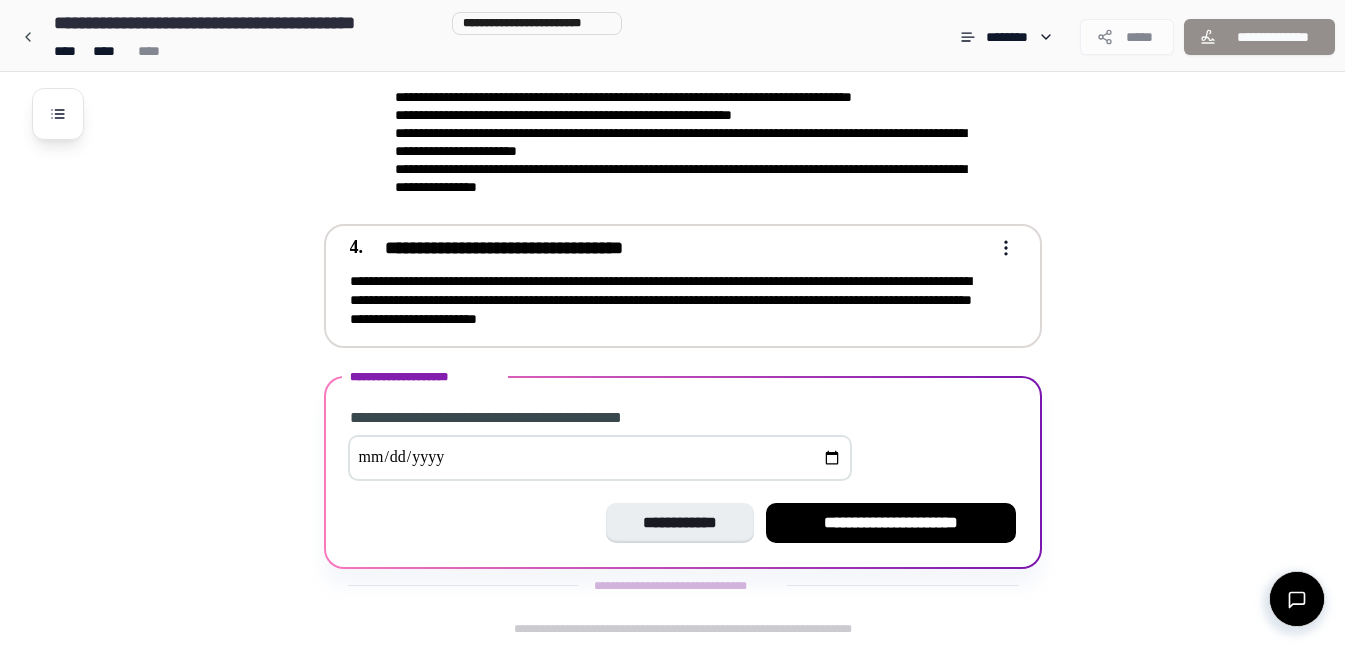 type on "**********" 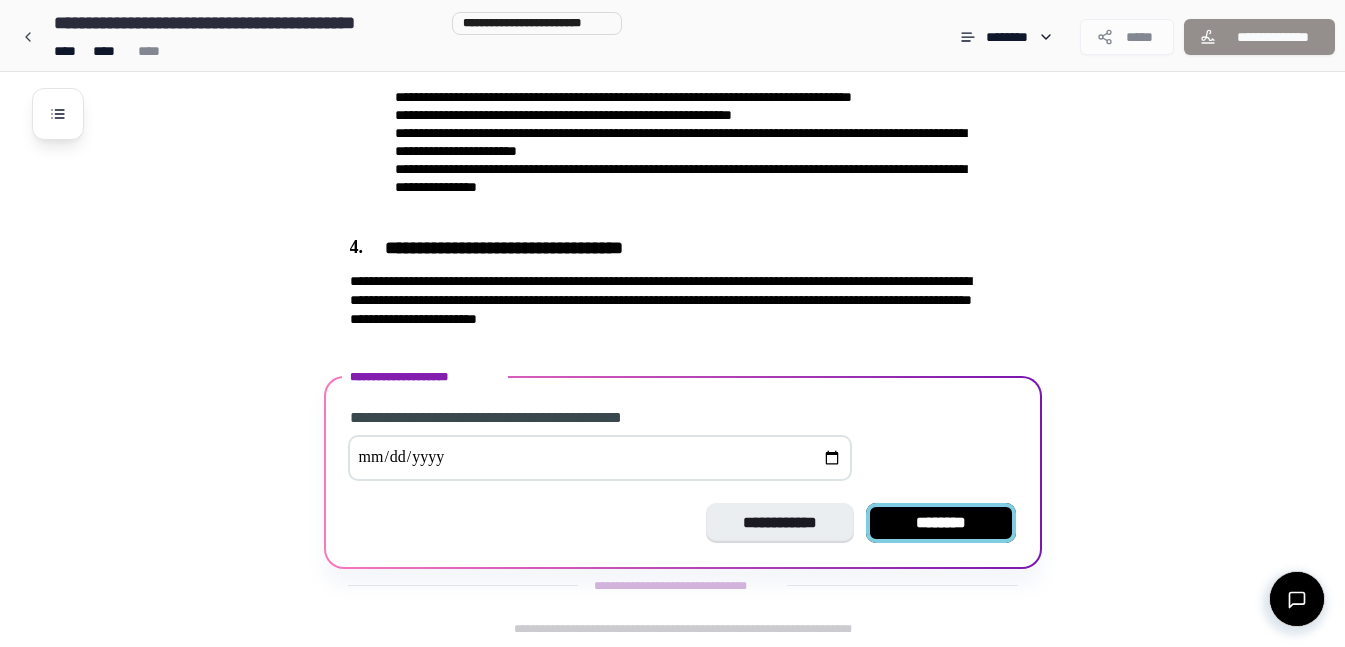 click on "********" at bounding box center [941, 523] 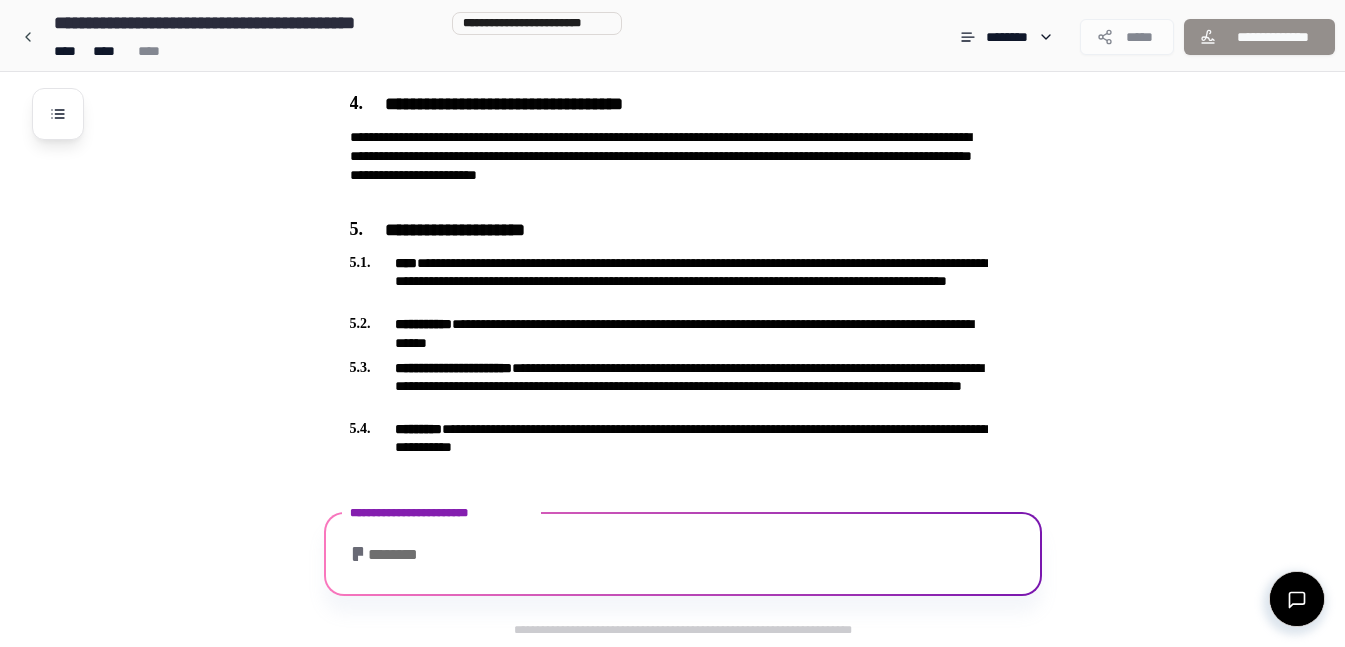 scroll, scrollTop: 1156, scrollLeft: 0, axis: vertical 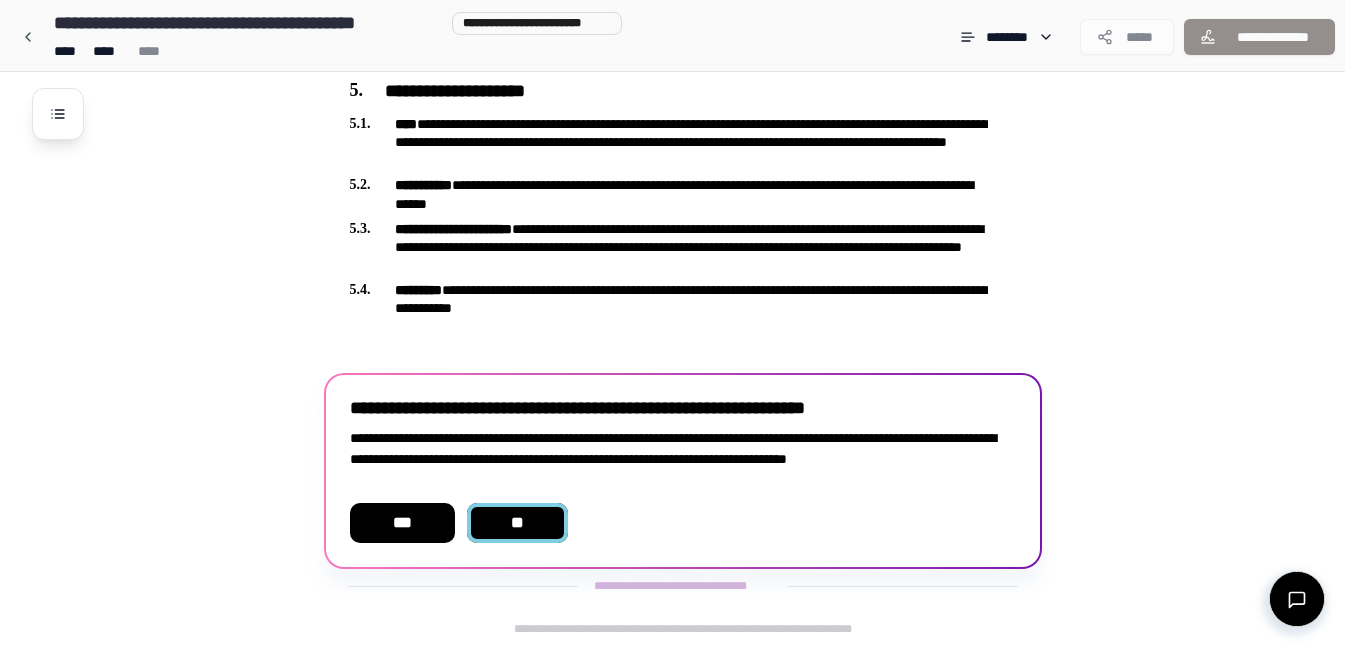 click on "**" at bounding box center (518, 523) 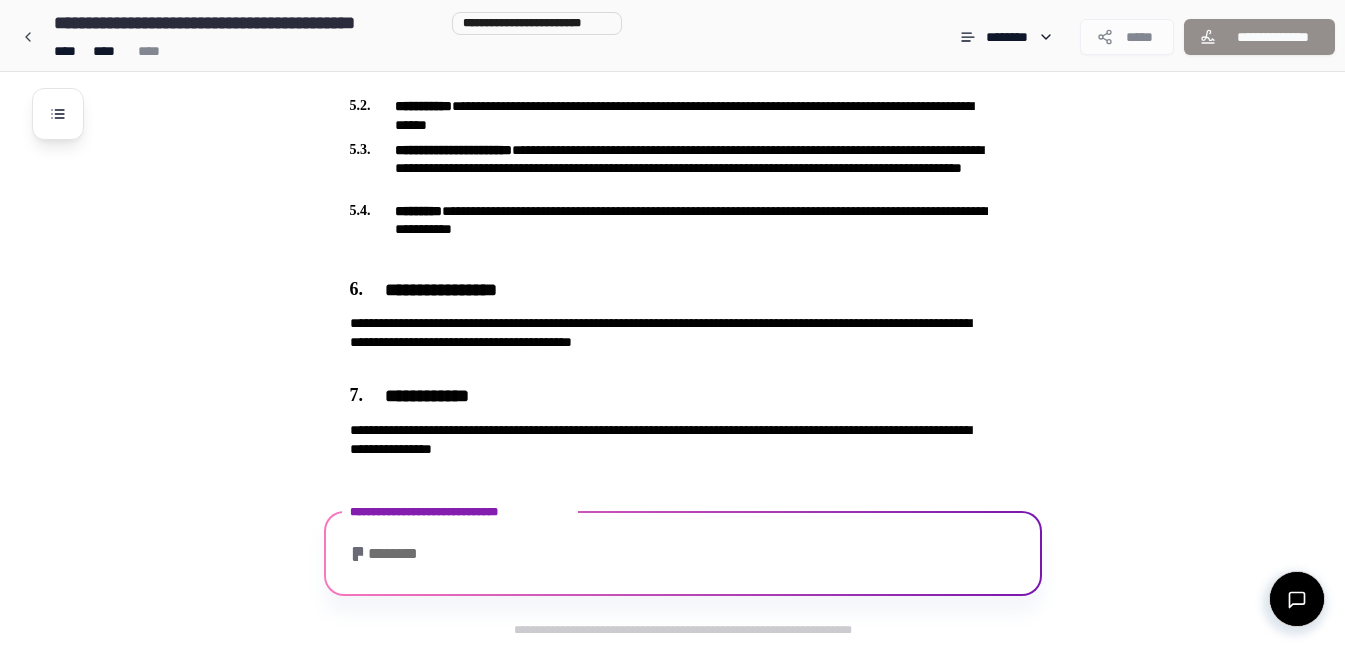 scroll, scrollTop: 1397, scrollLeft: 0, axis: vertical 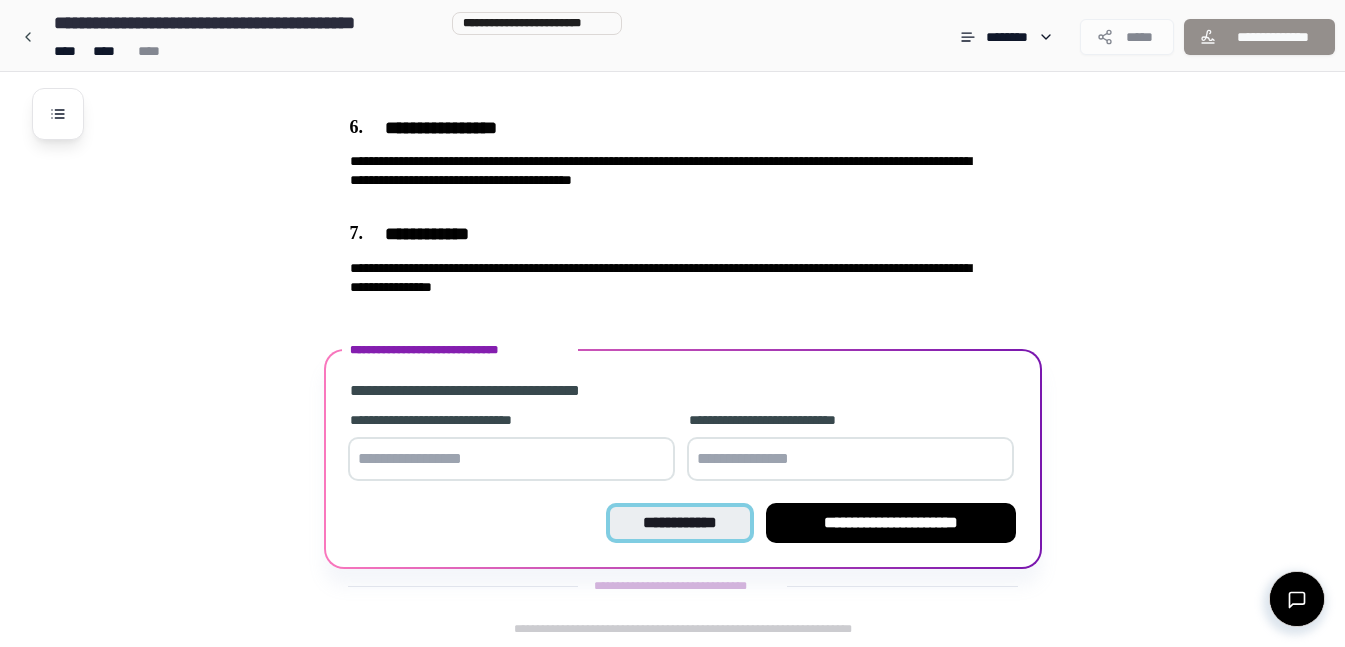 click on "**********" at bounding box center [679, 523] 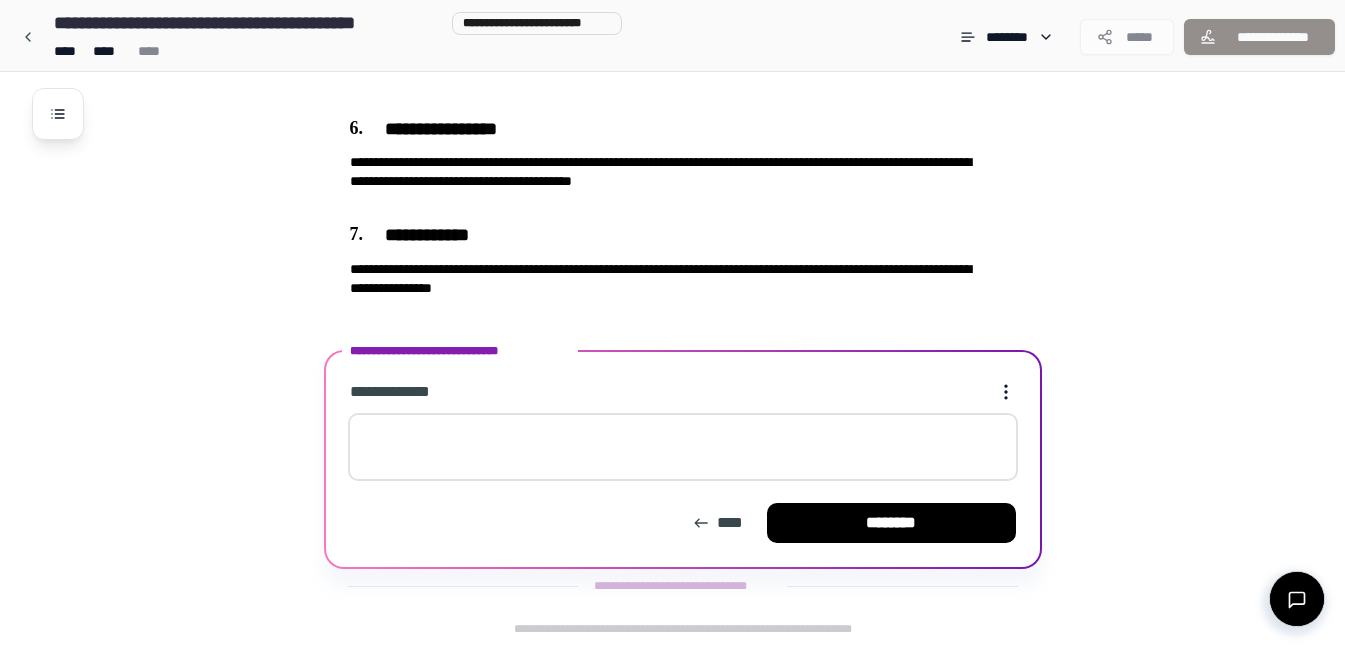 scroll, scrollTop: 1396, scrollLeft: 0, axis: vertical 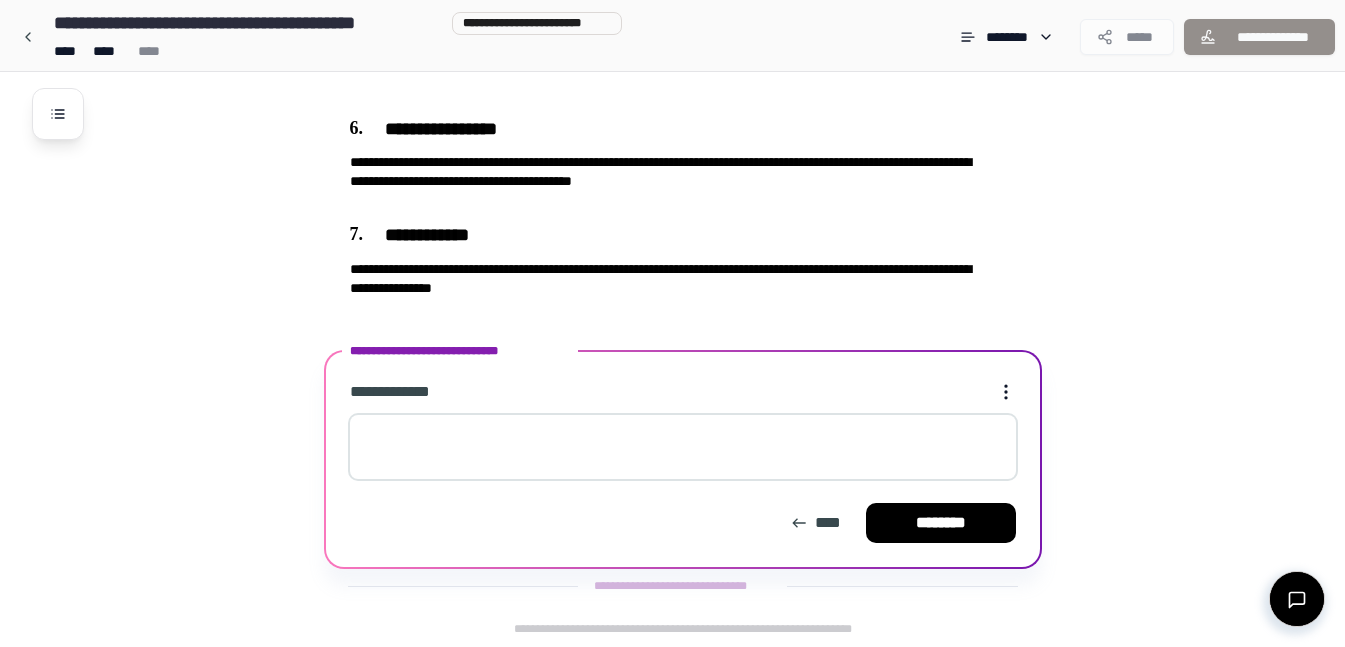 click at bounding box center (683, 447) 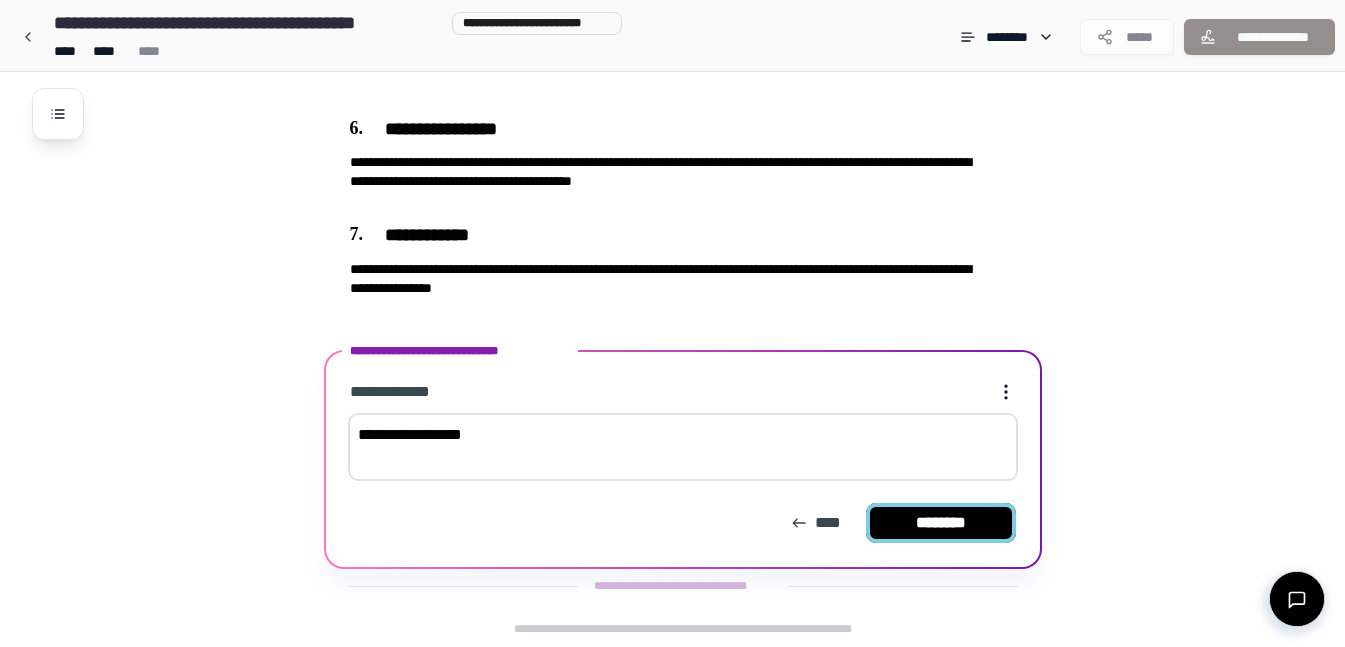 type on "**********" 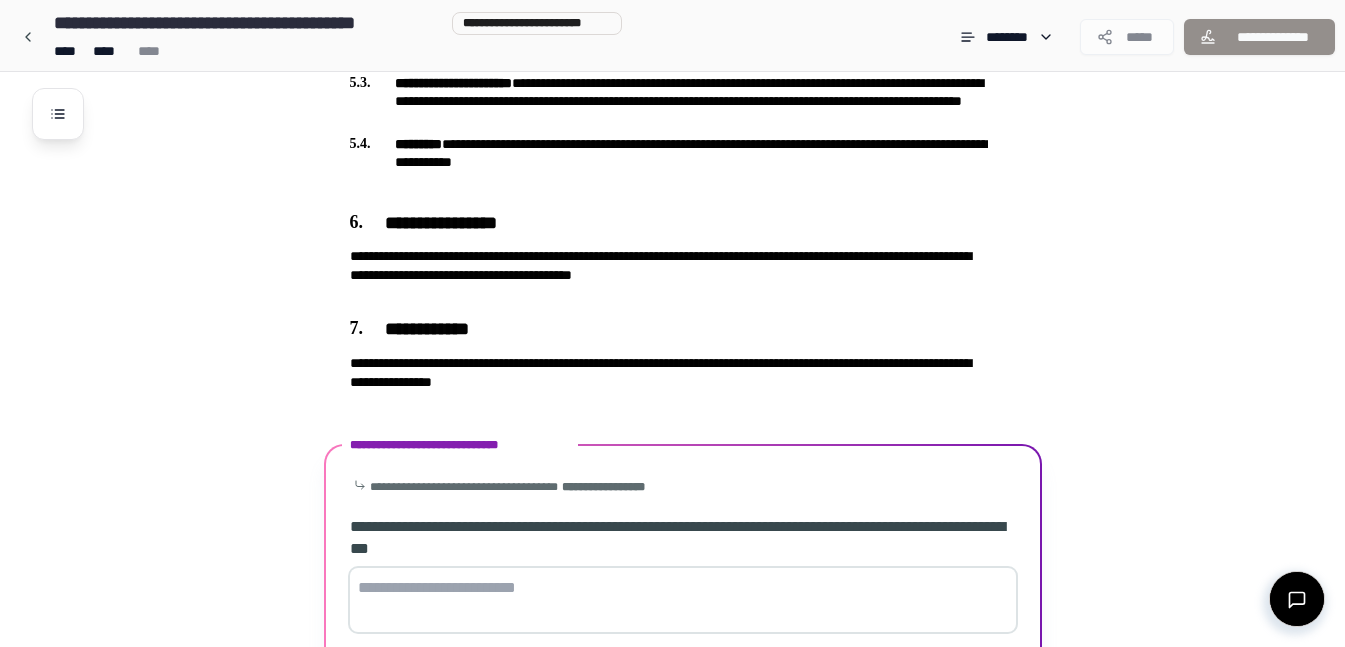 scroll, scrollTop: 1455, scrollLeft: 0, axis: vertical 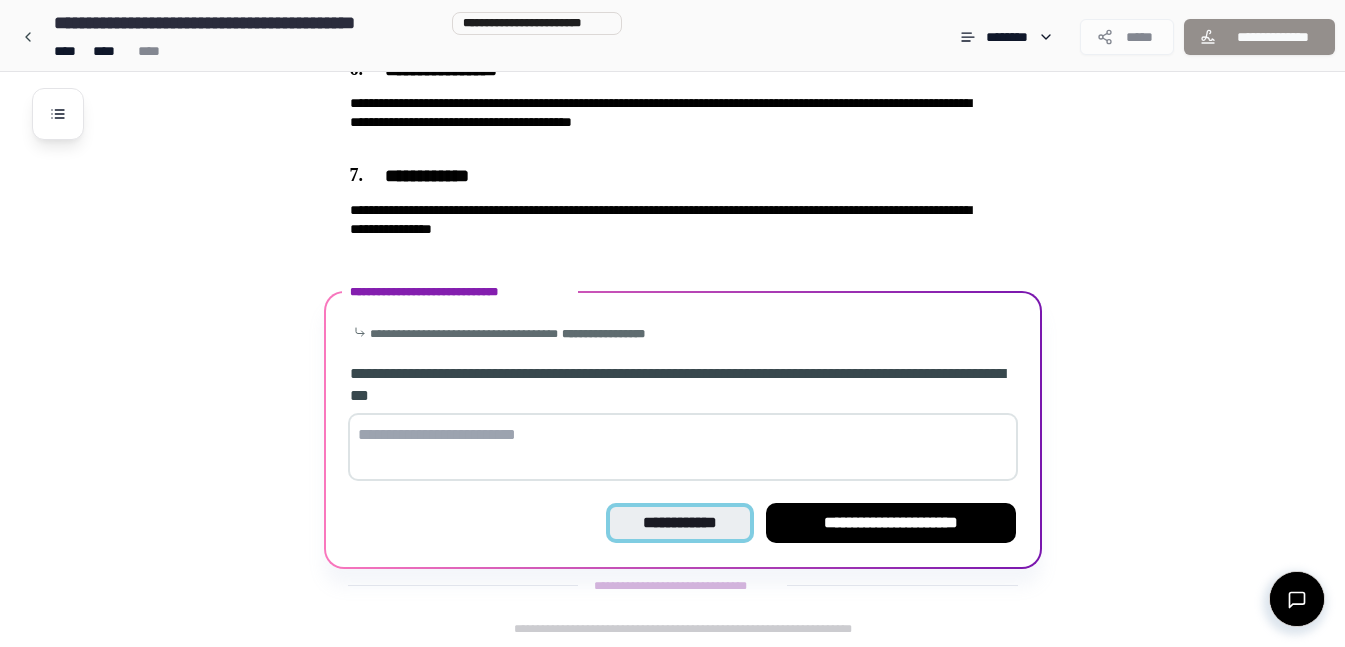 click on "**********" at bounding box center (679, 523) 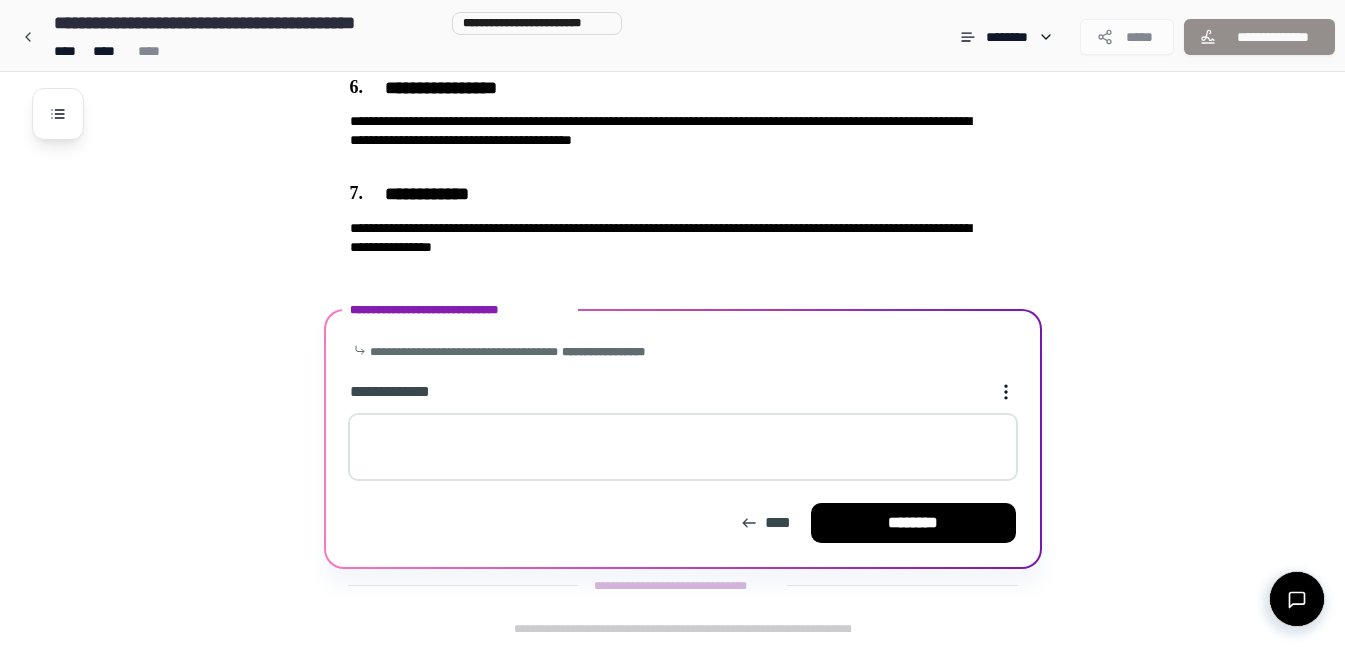 scroll, scrollTop: 1437, scrollLeft: 0, axis: vertical 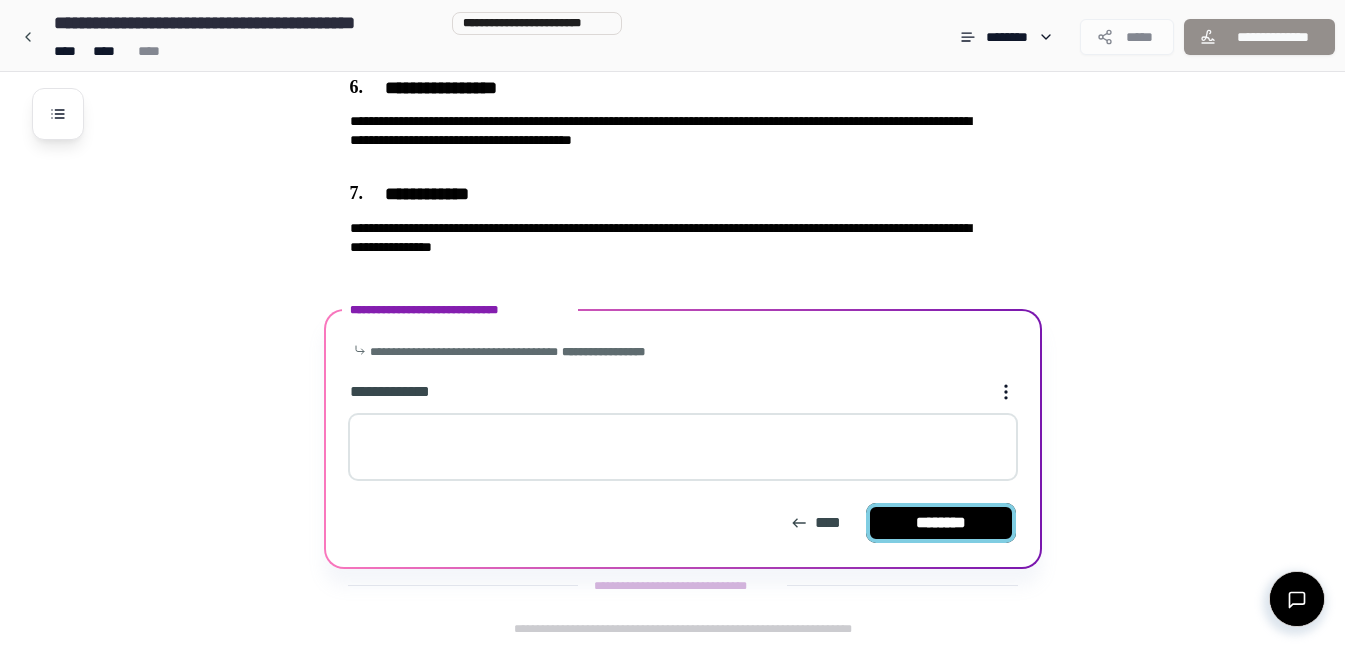 click on "********" at bounding box center (941, 523) 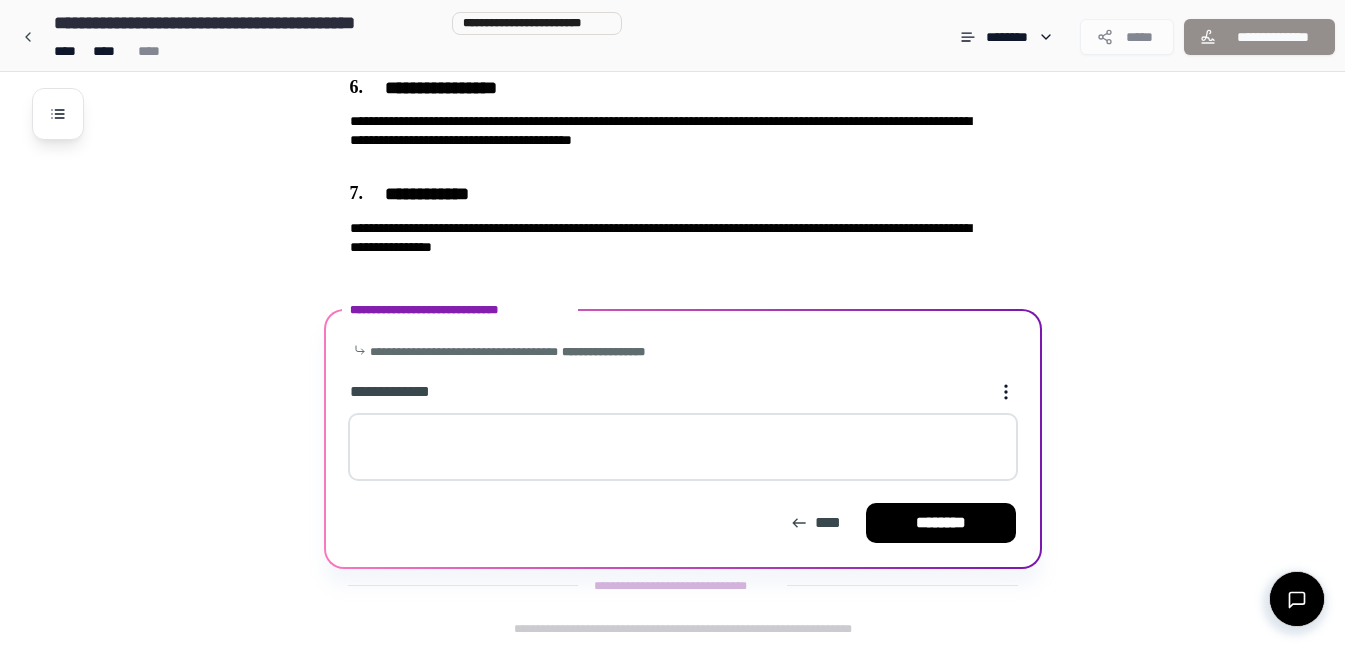 drag, startPoint x: 953, startPoint y: 517, endPoint x: 833, endPoint y: 543, distance: 122.78436 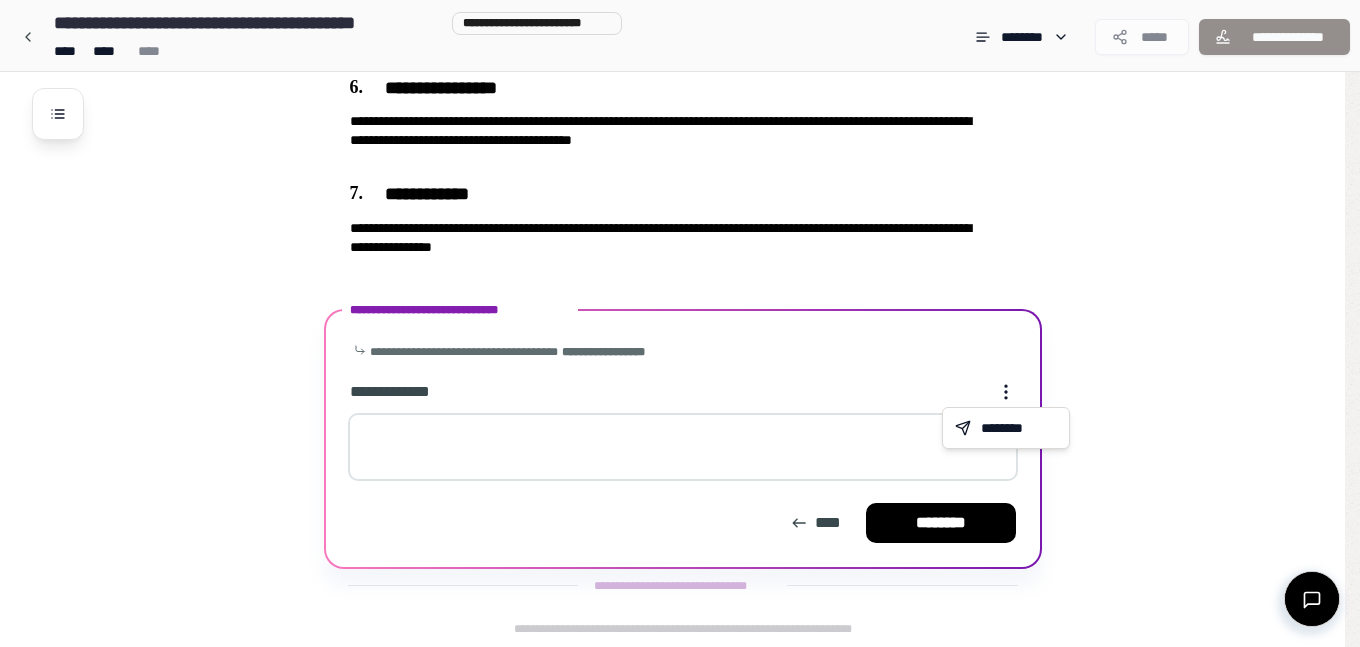 click on "**********" at bounding box center (680, -395) 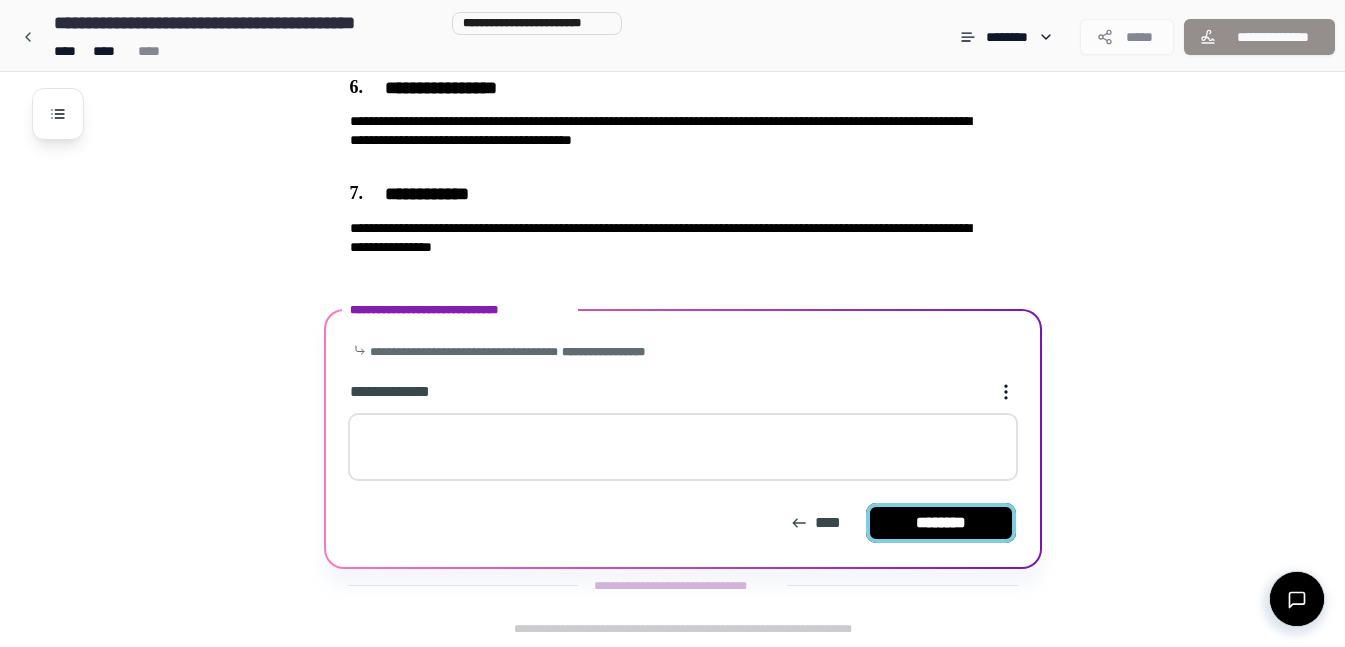 click on "********" at bounding box center (941, 523) 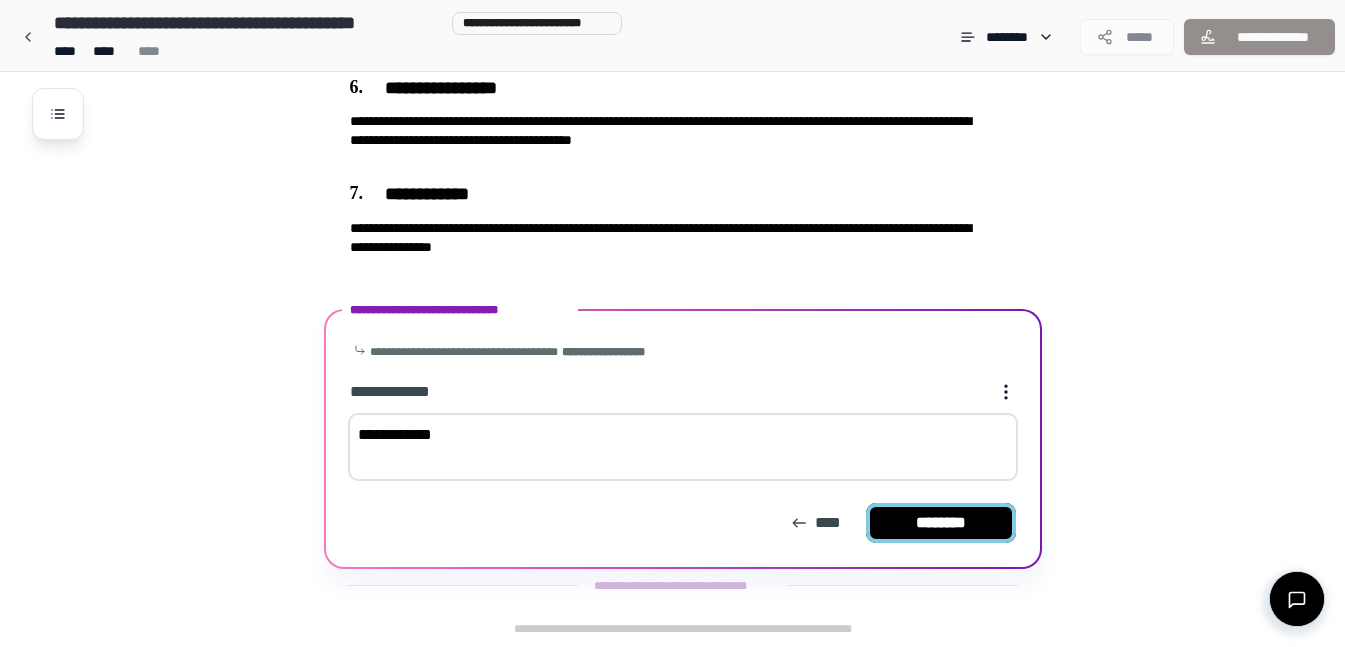 type on "**********" 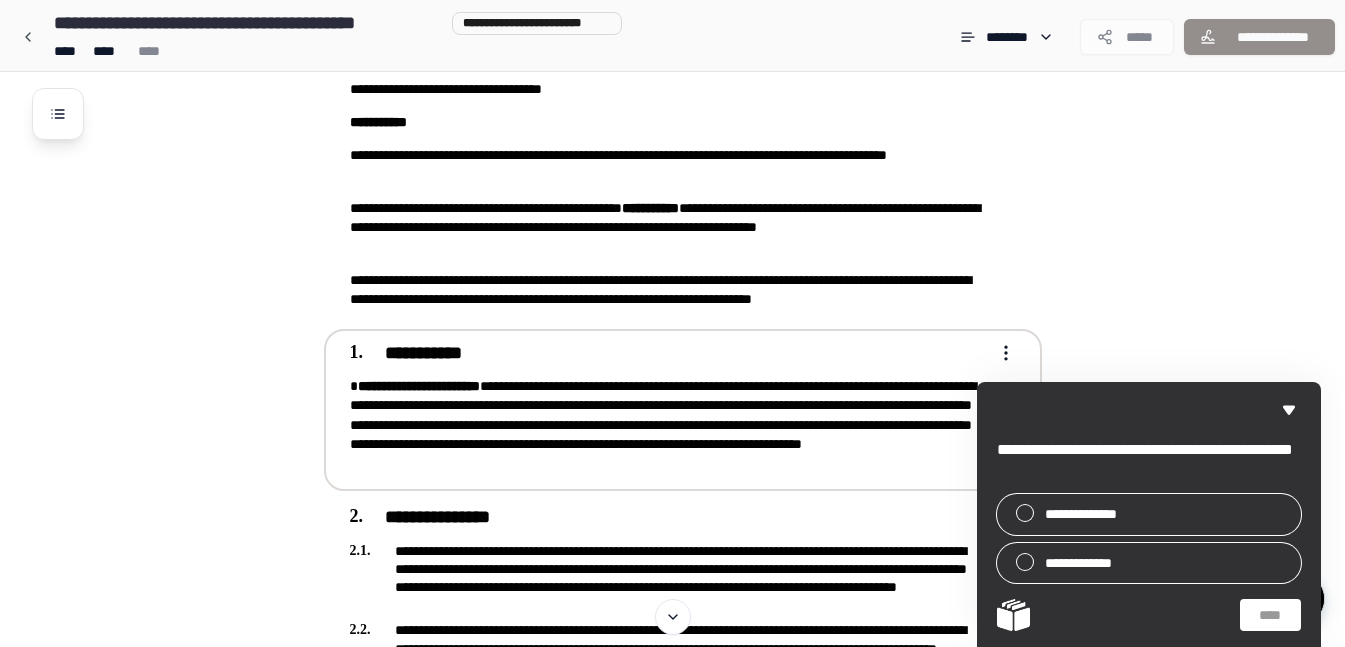 scroll, scrollTop: 0, scrollLeft: 0, axis: both 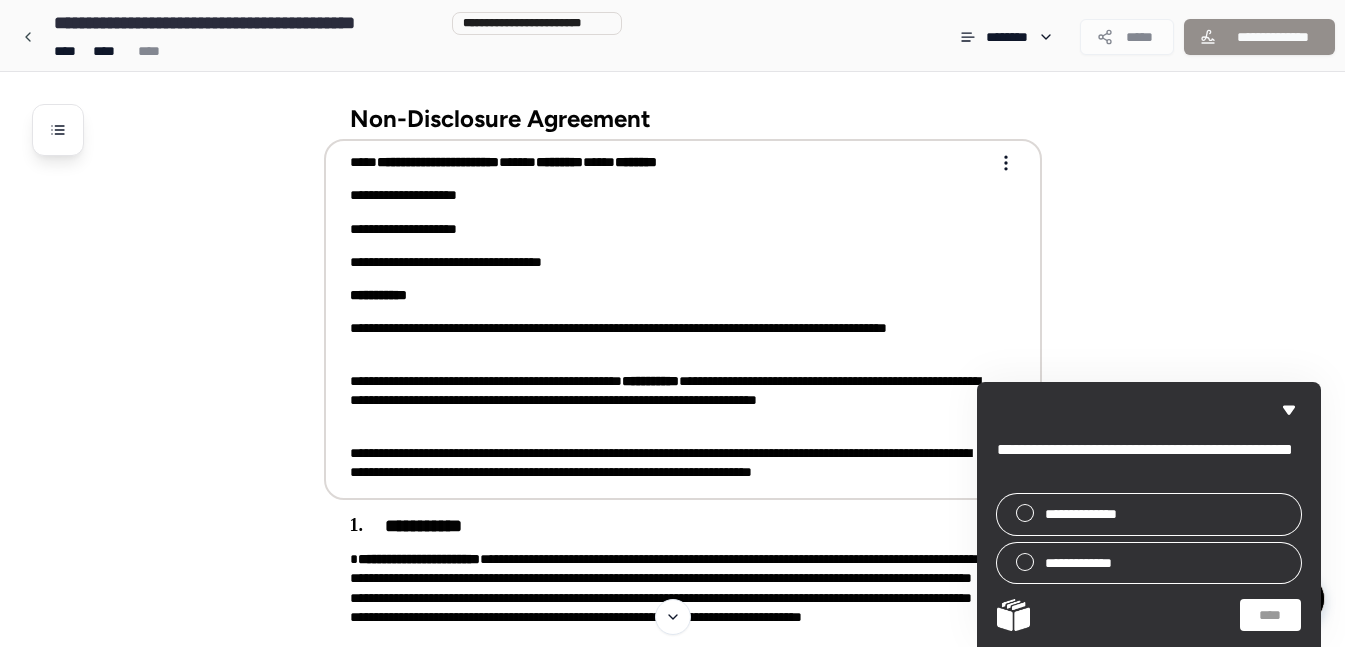 click on "**********" at bounding box center [669, 195] 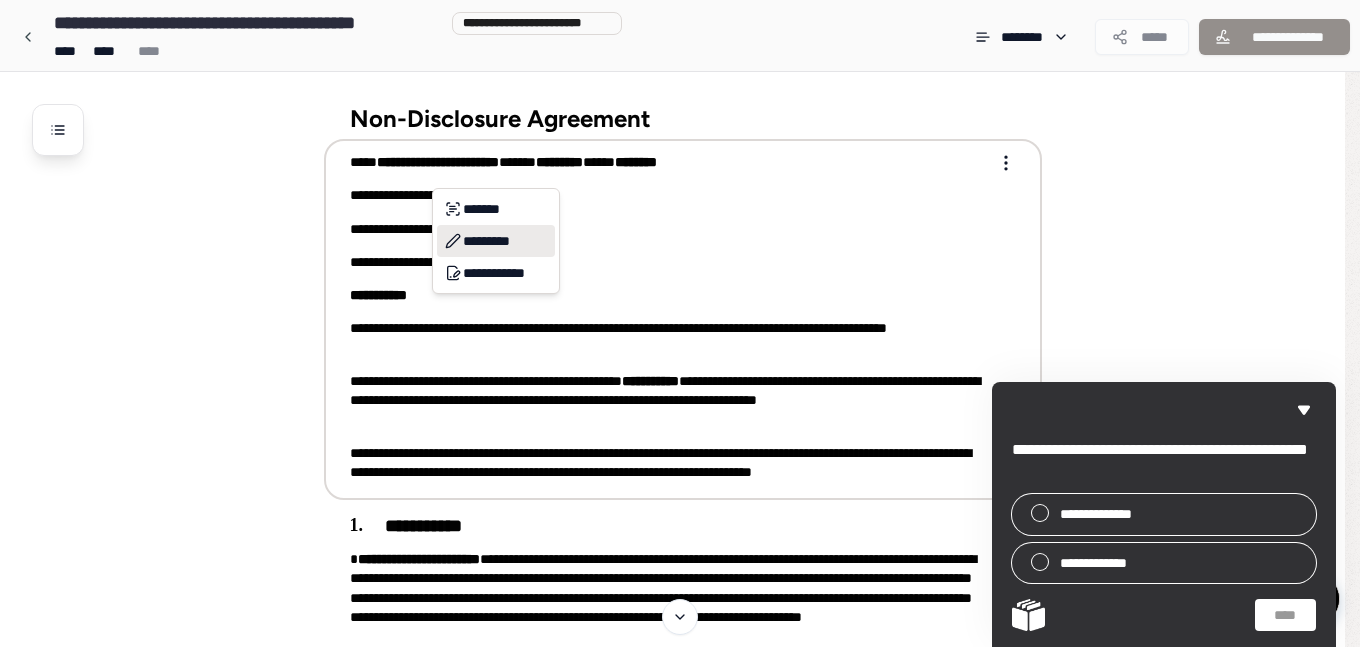 click on "*********" at bounding box center (496, 241) 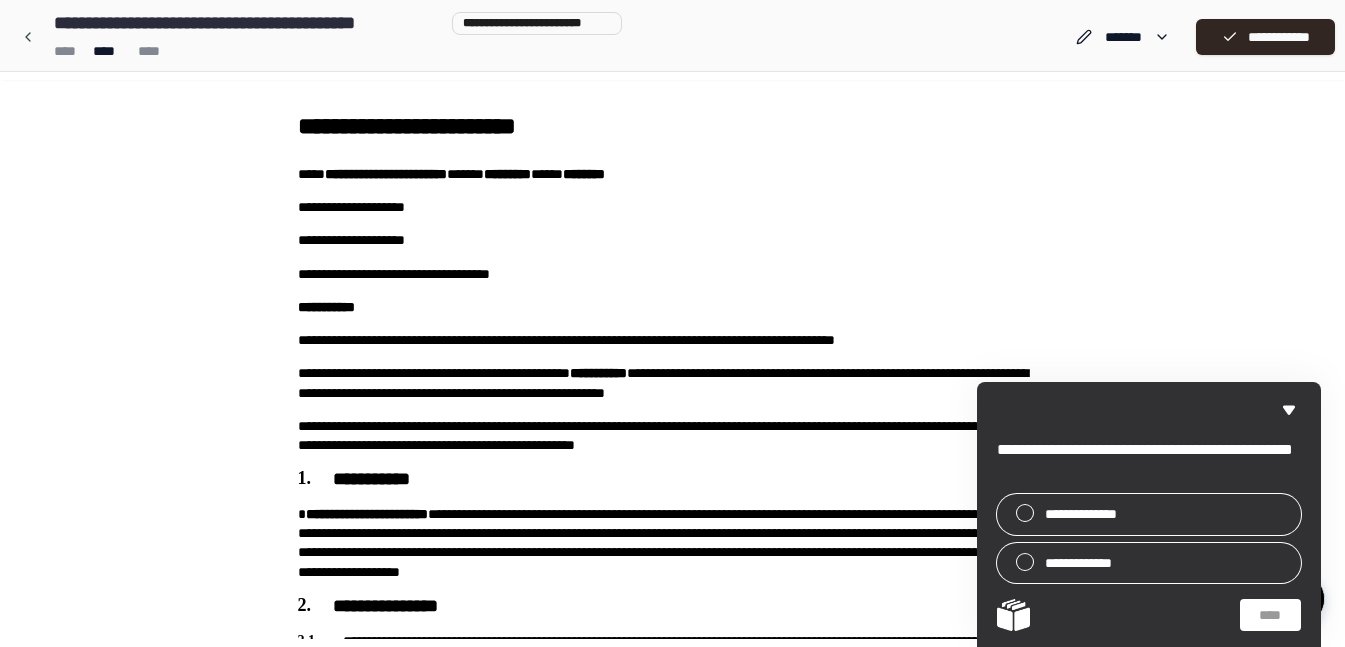 scroll, scrollTop: 0, scrollLeft: 0, axis: both 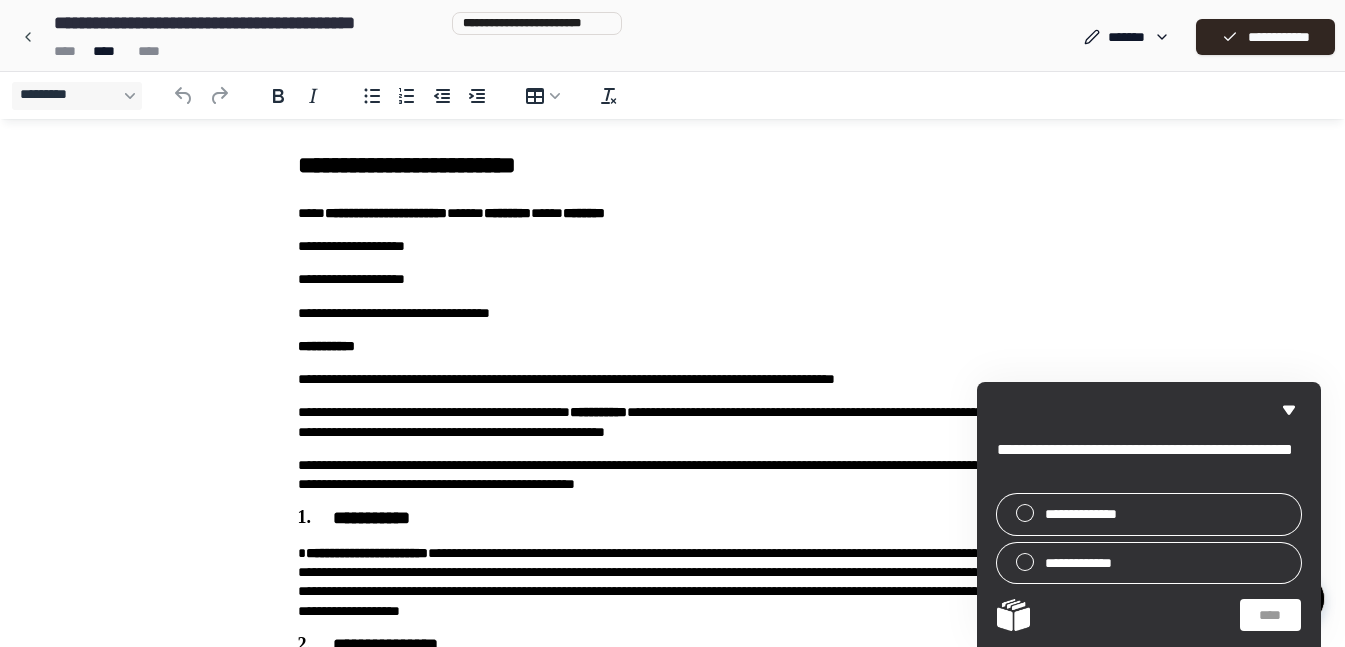 click on "**********" at bounding box center (673, 246) 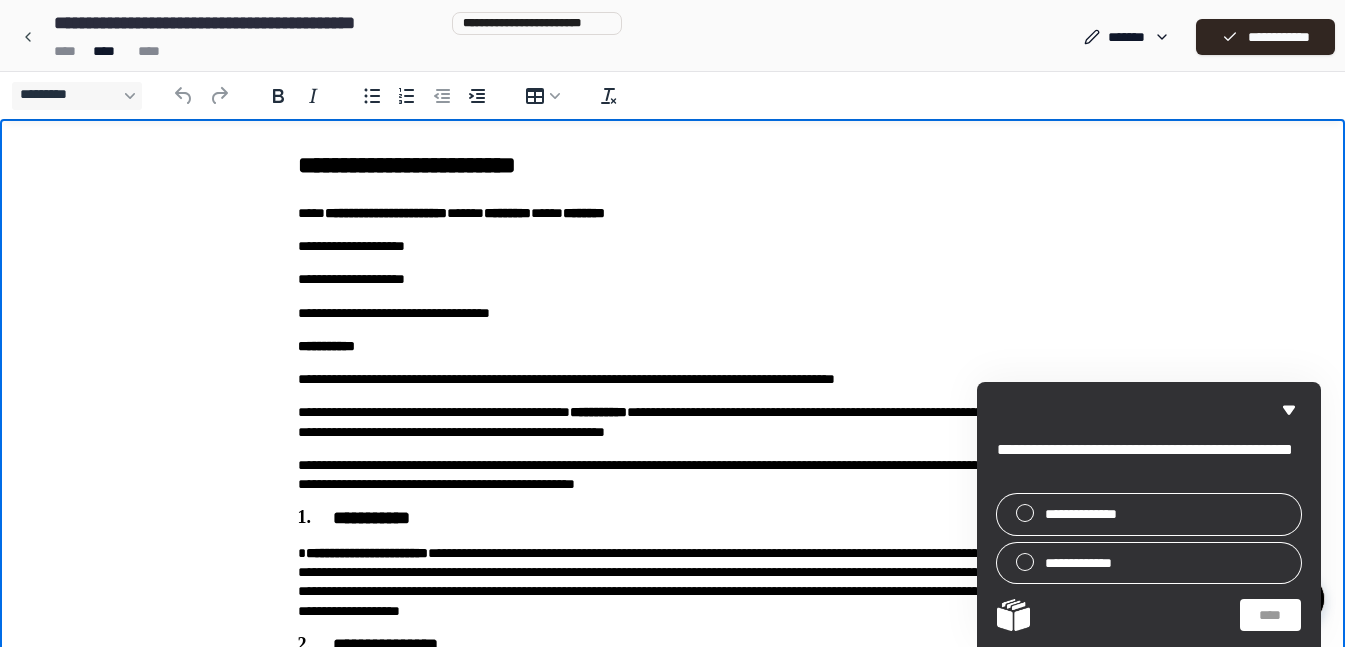 type 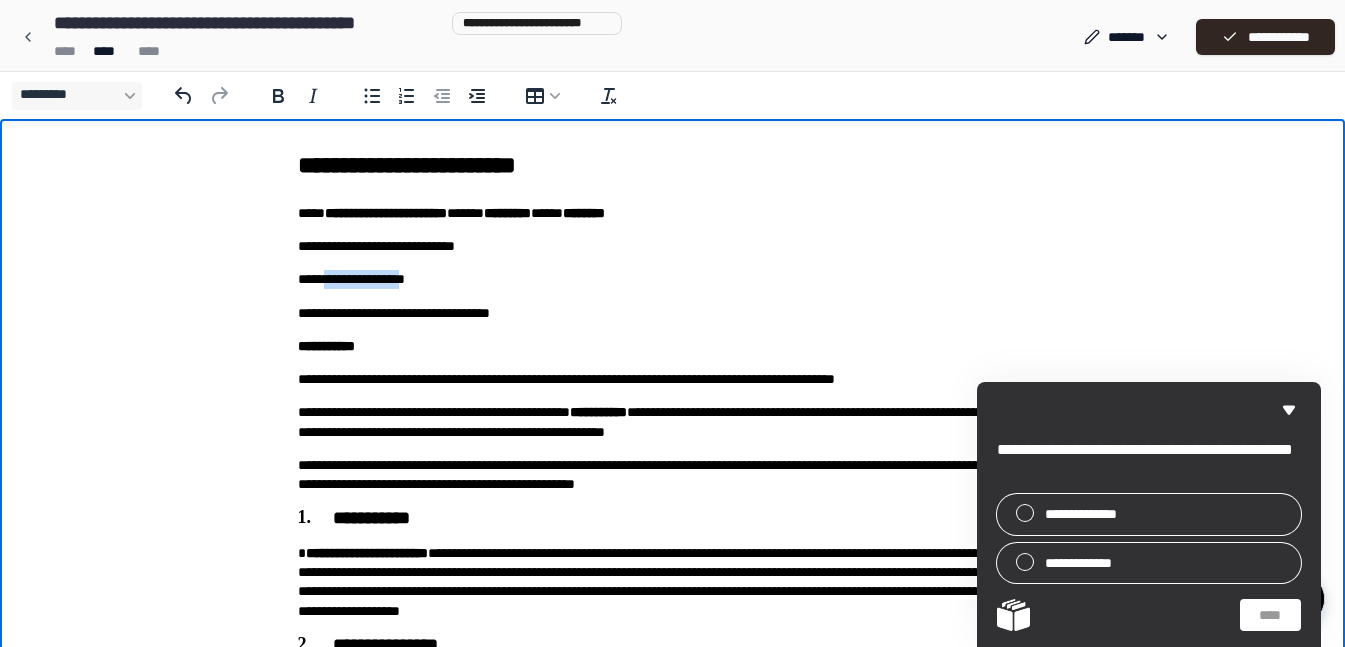 drag, startPoint x: 439, startPoint y: 282, endPoint x: 326, endPoint y: 276, distance: 113.15918 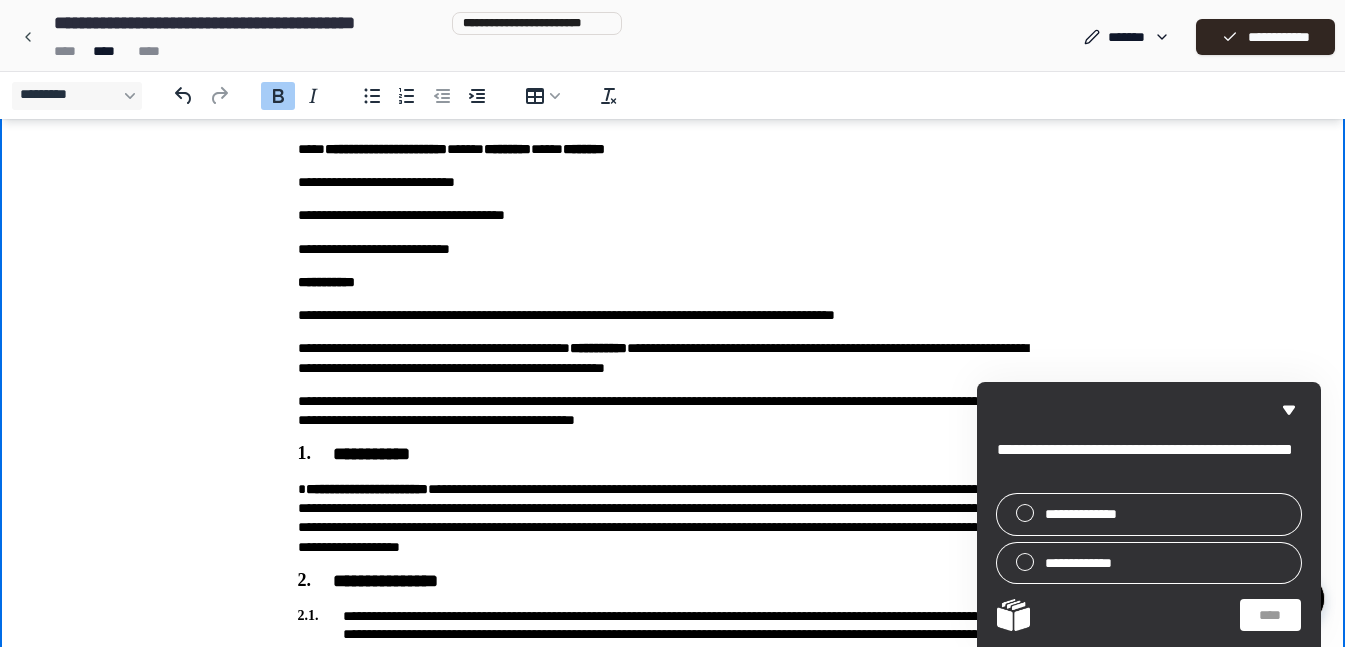 scroll, scrollTop: 100, scrollLeft: 0, axis: vertical 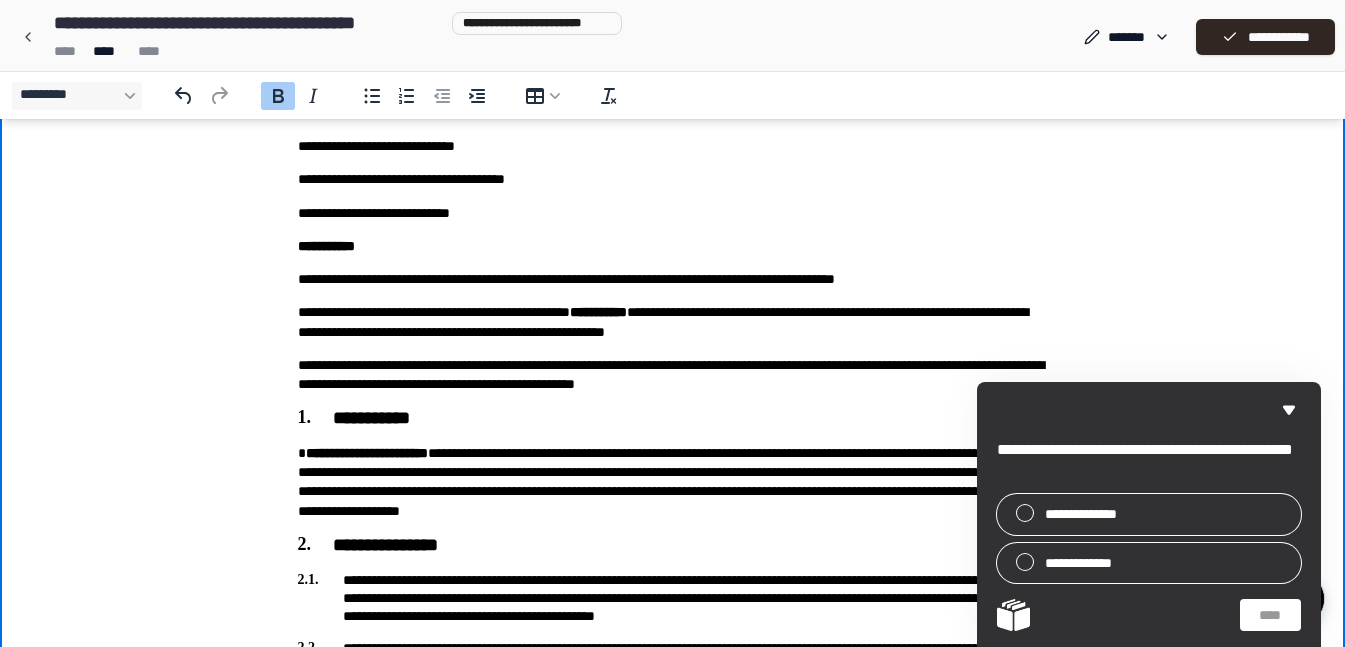 drag, startPoint x: 863, startPoint y: 326, endPoint x: 874, endPoint y: 483, distance: 157.38487 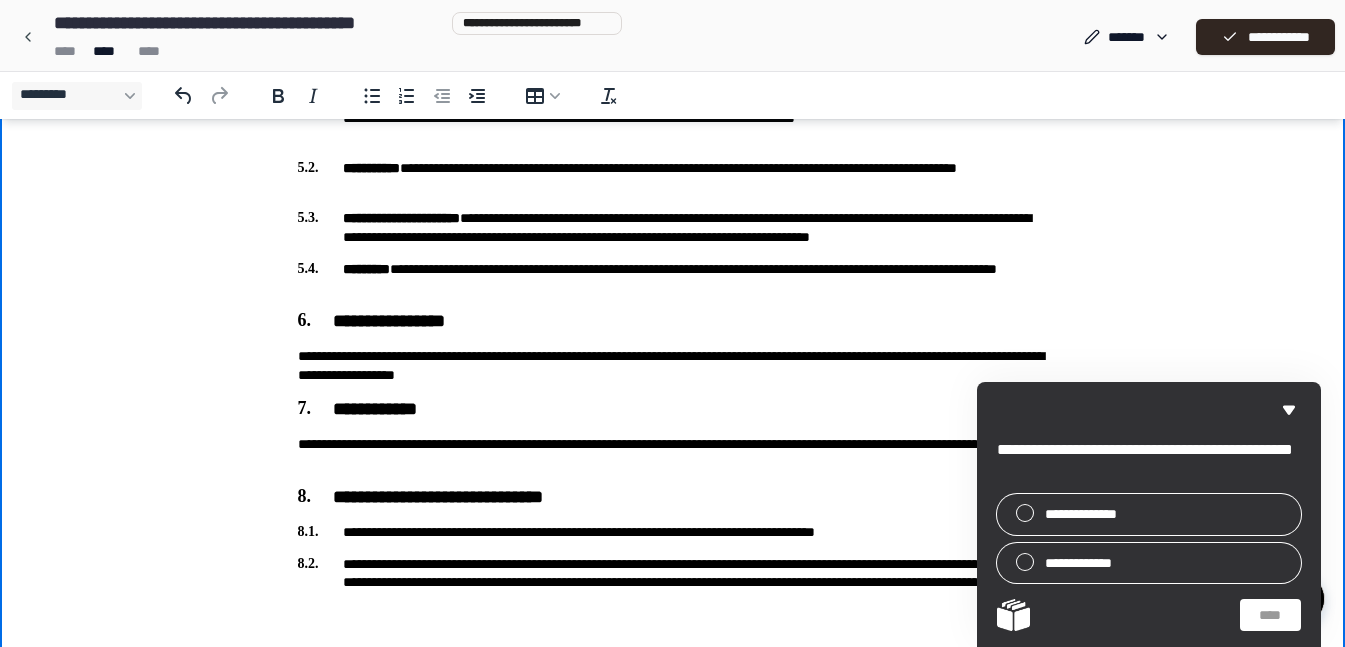 scroll, scrollTop: 1083, scrollLeft: 0, axis: vertical 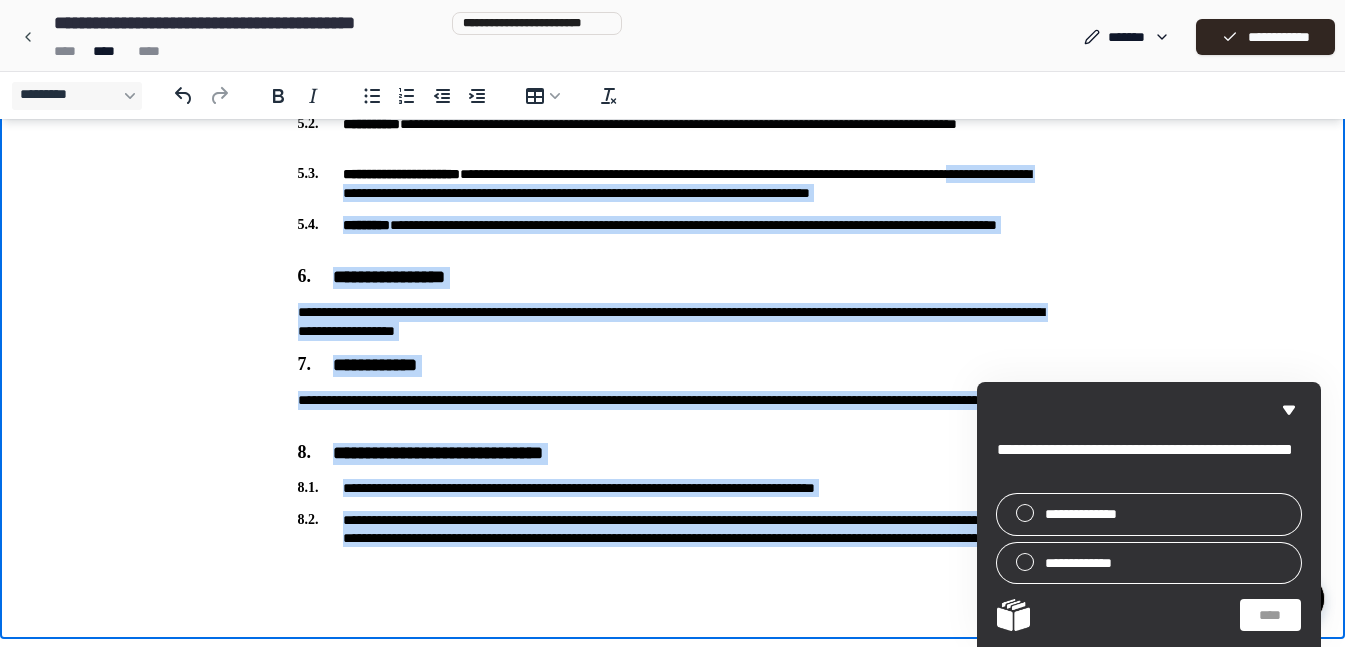 drag, startPoint x: 639, startPoint y: 558, endPoint x: 379, endPoint y: 205, distance: 438.41647 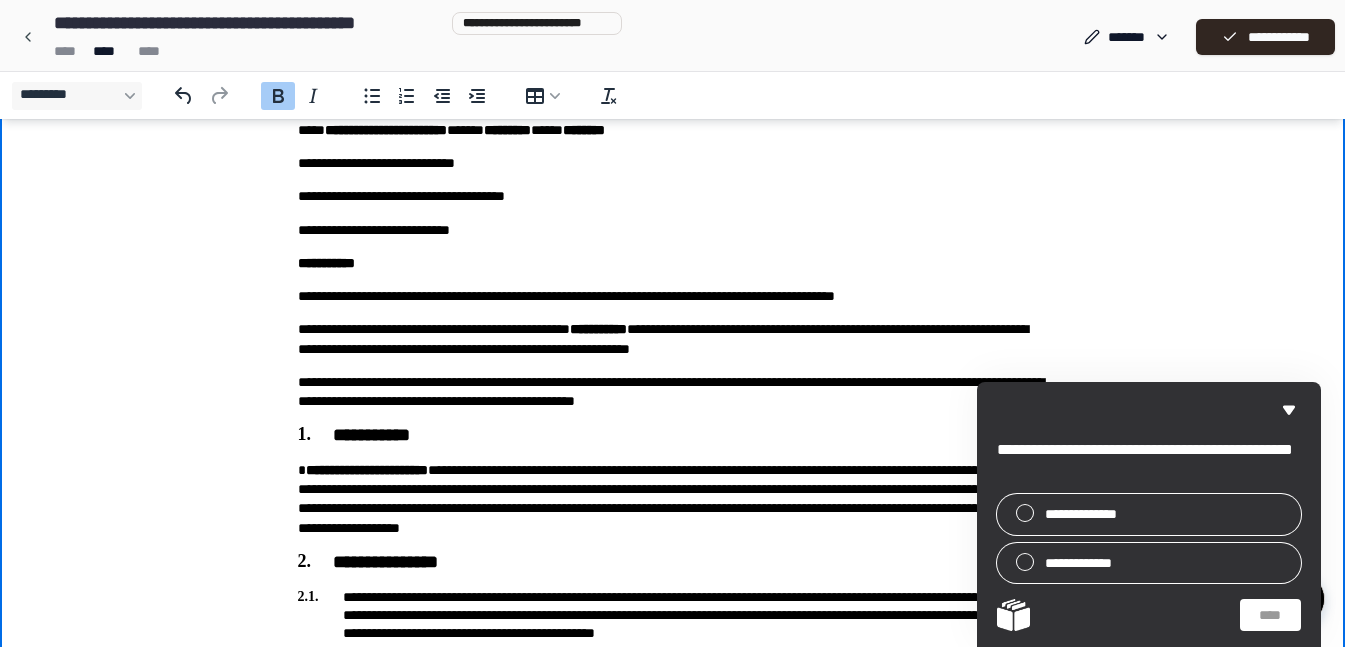scroll, scrollTop: 0, scrollLeft: 0, axis: both 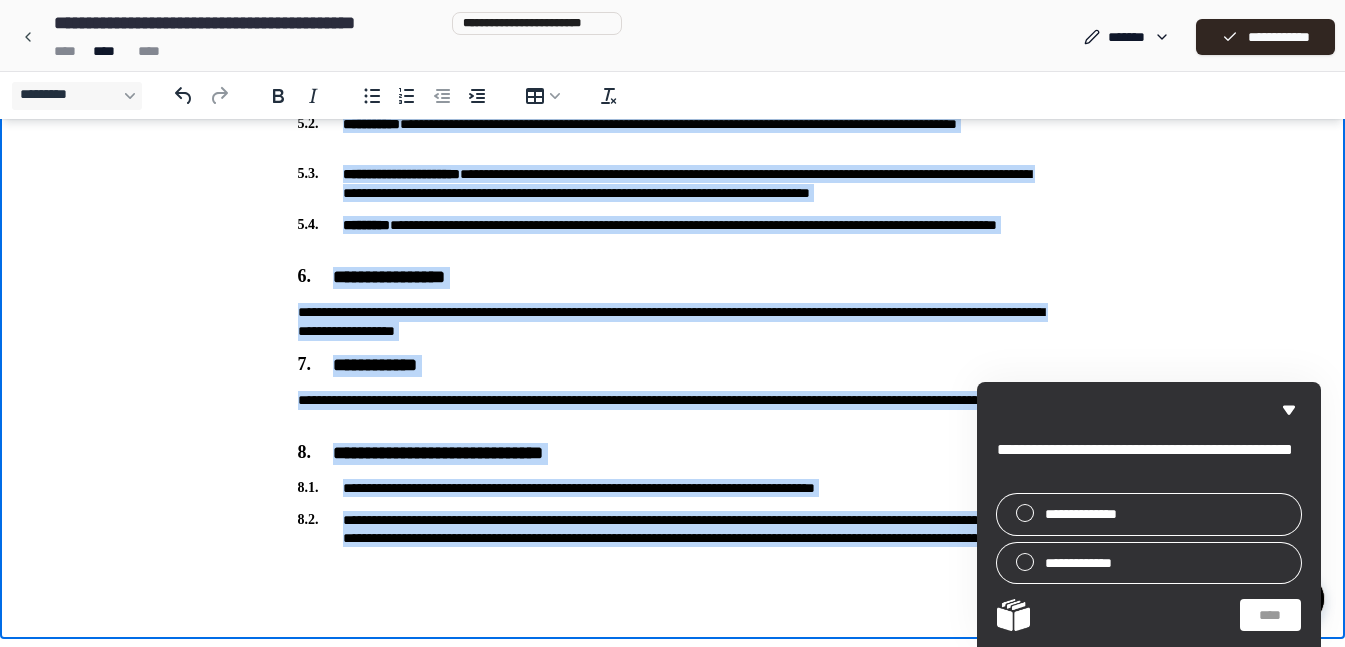 drag, startPoint x: 294, startPoint y: -916, endPoint x: 717, endPoint y: 562, distance: 1537.3396 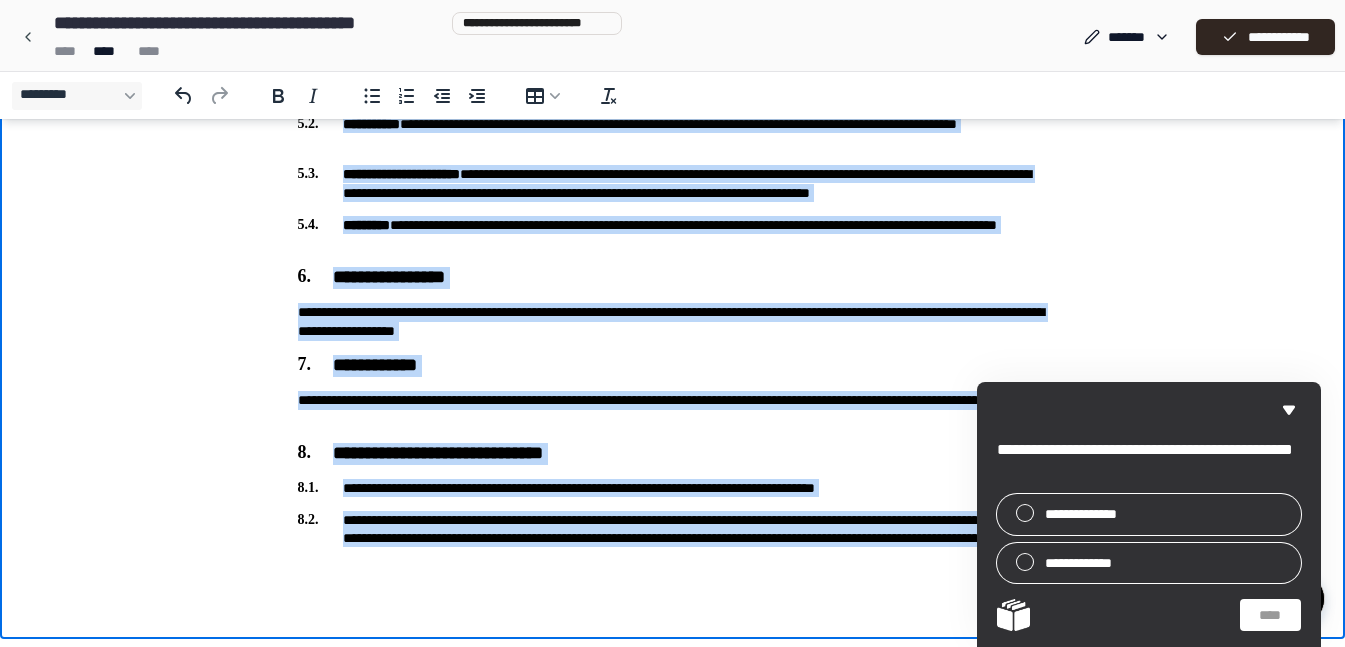 copy on "**********" 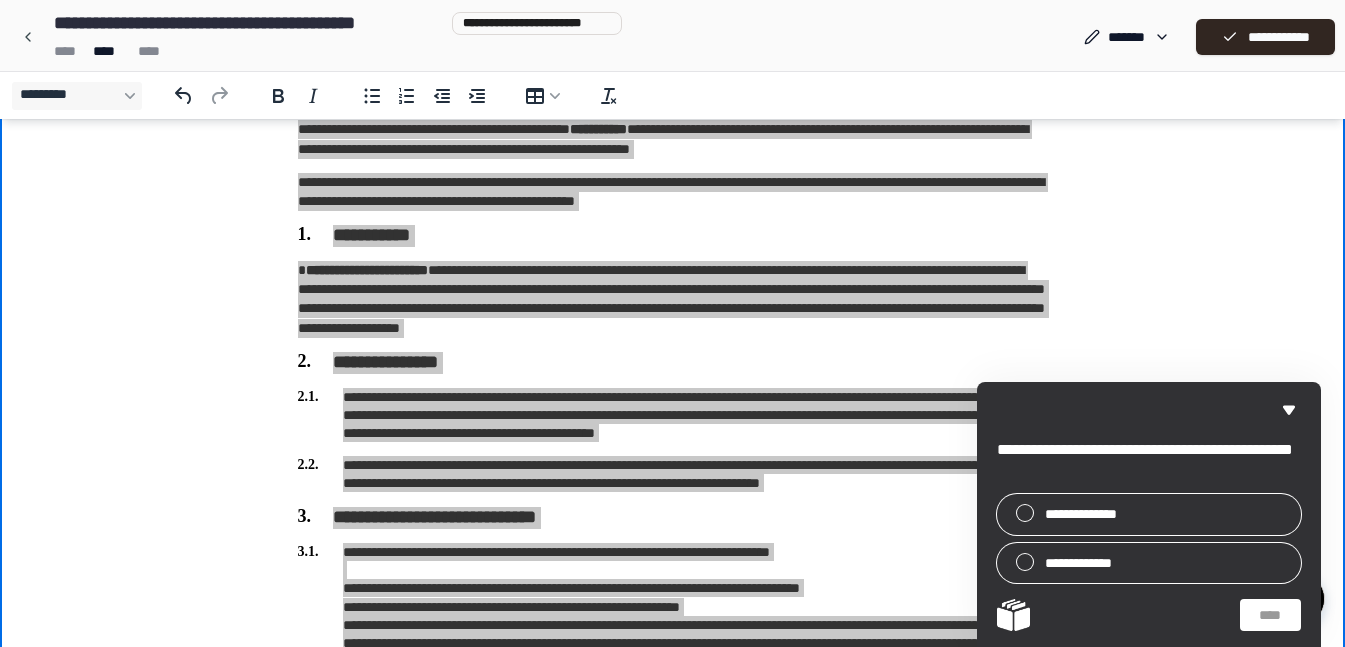 scroll, scrollTop: 0, scrollLeft: 0, axis: both 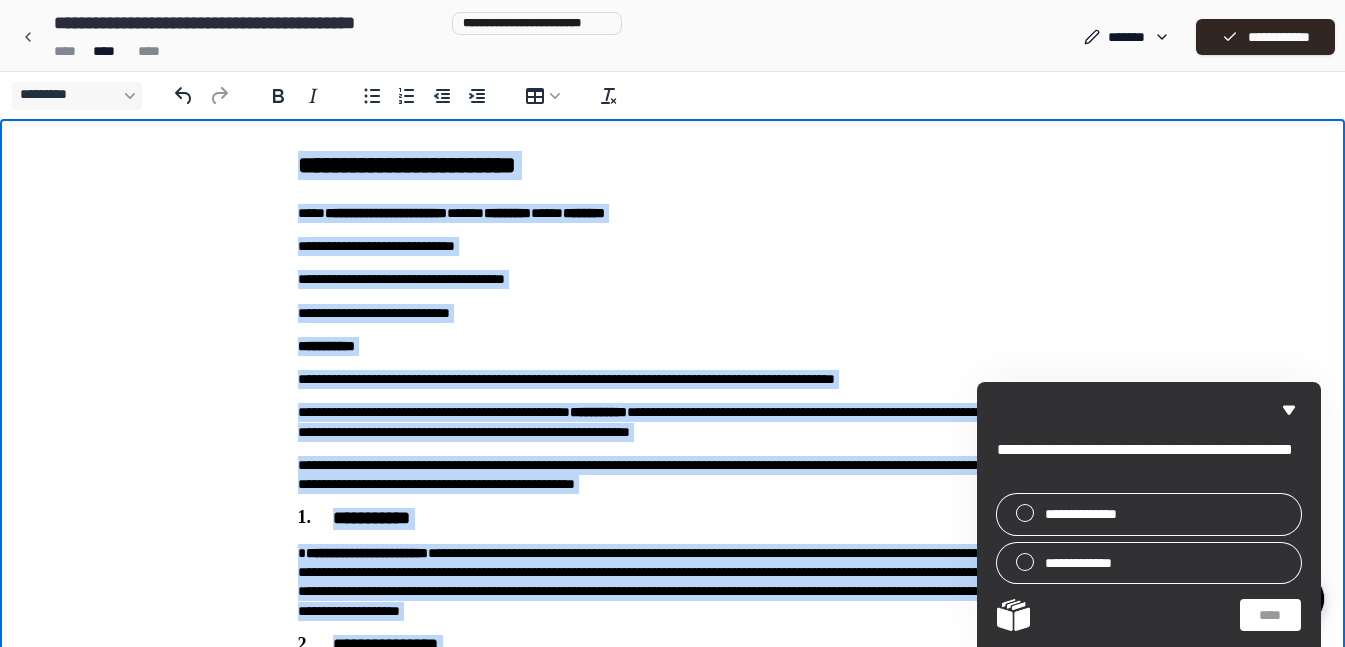 copy on "**********" 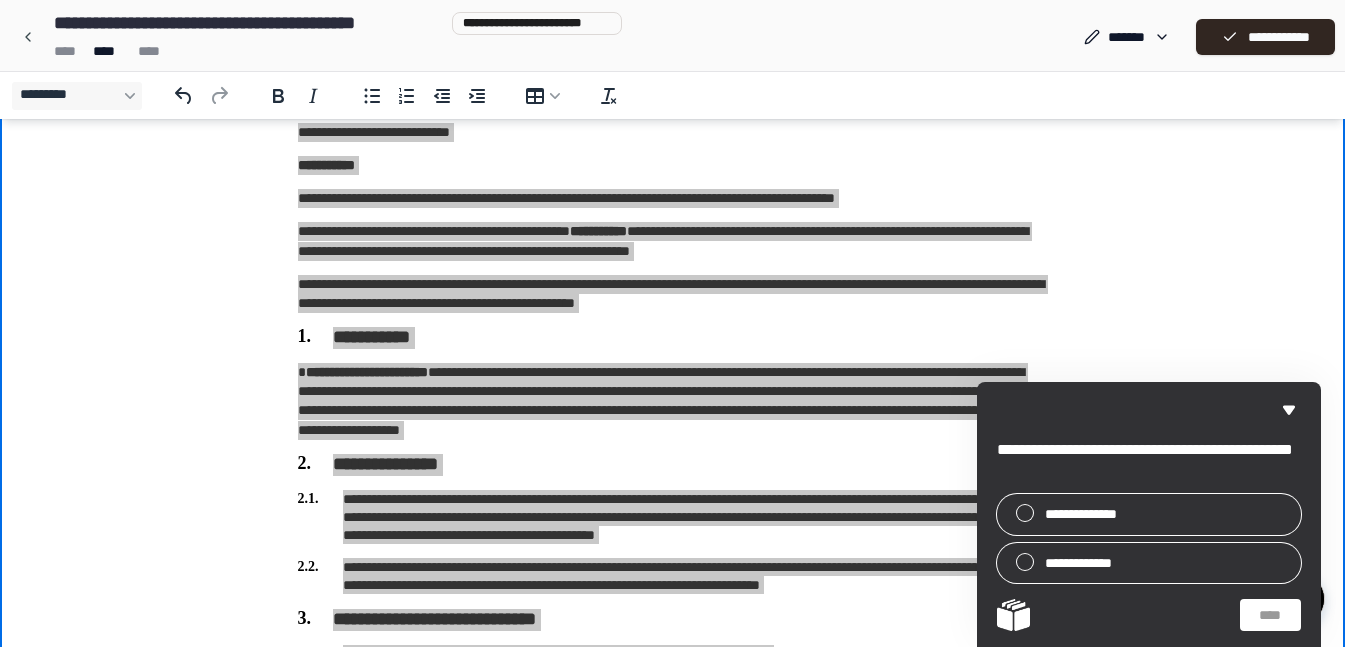 scroll, scrollTop: 200, scrollLeft: 0, axis: vertical 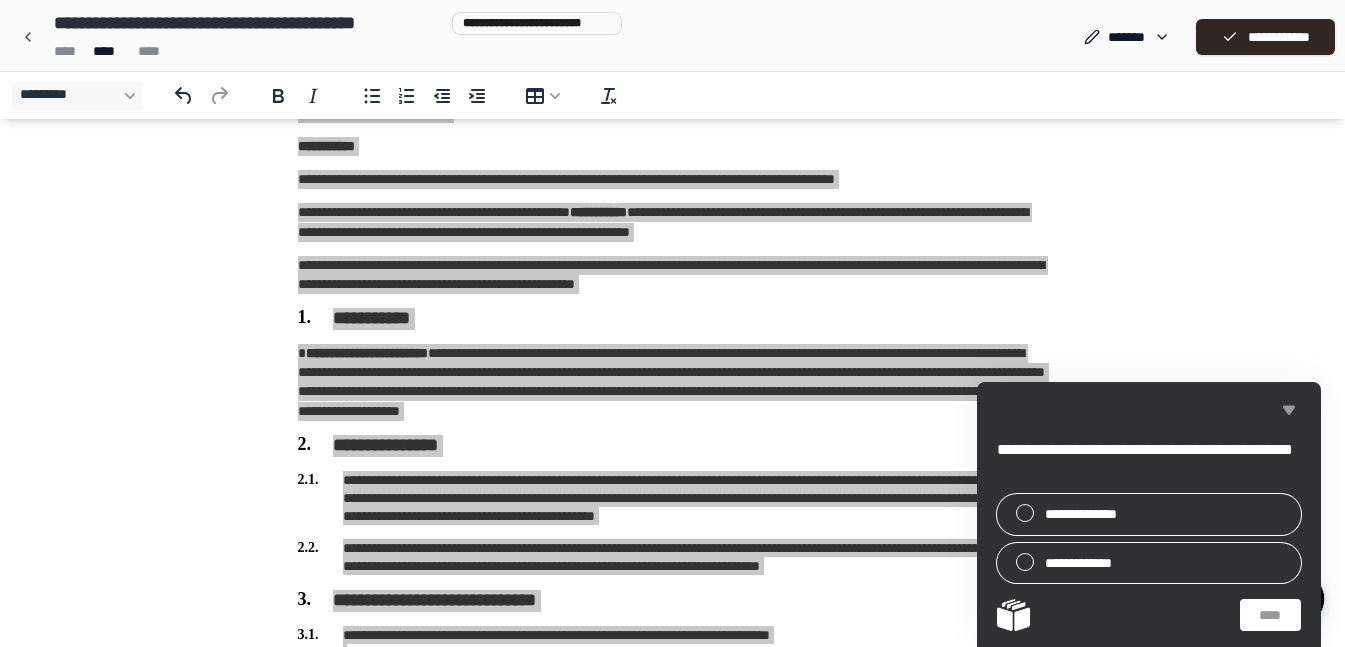 click 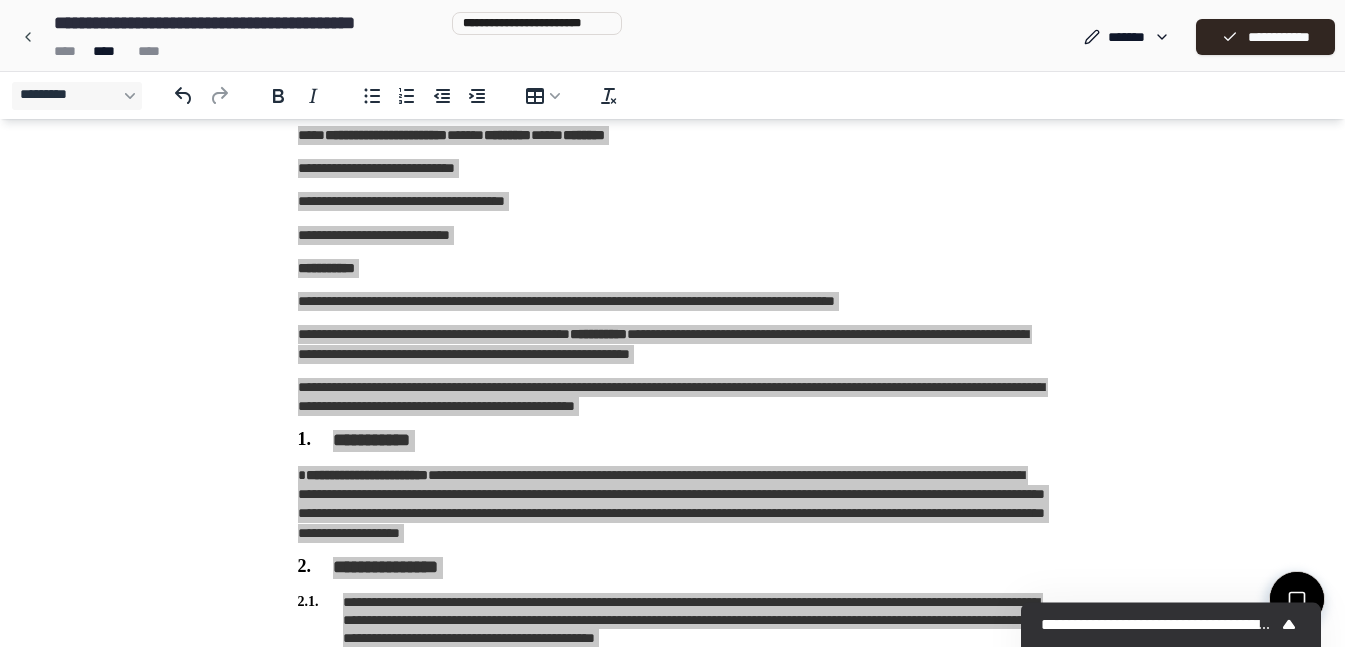 scroll, scrollTop: 0, scrollLeft: 0, axis: both 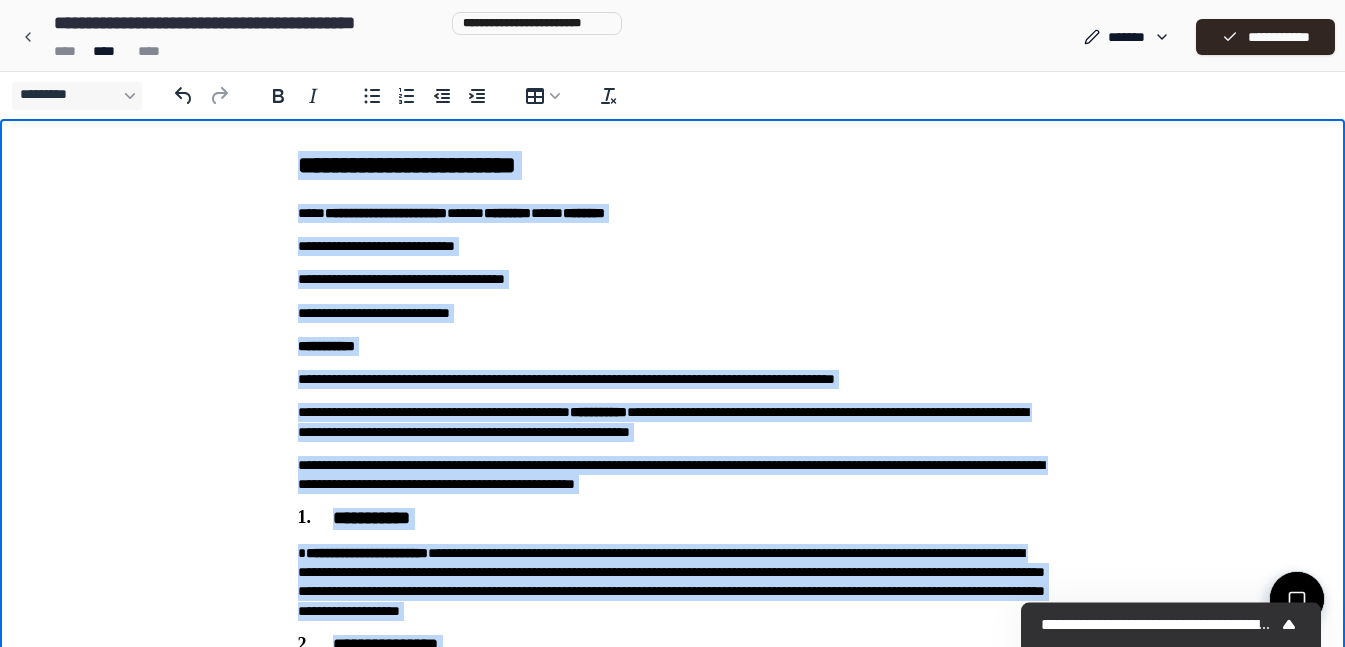 click on "**********" at bounding box center [673, 313] 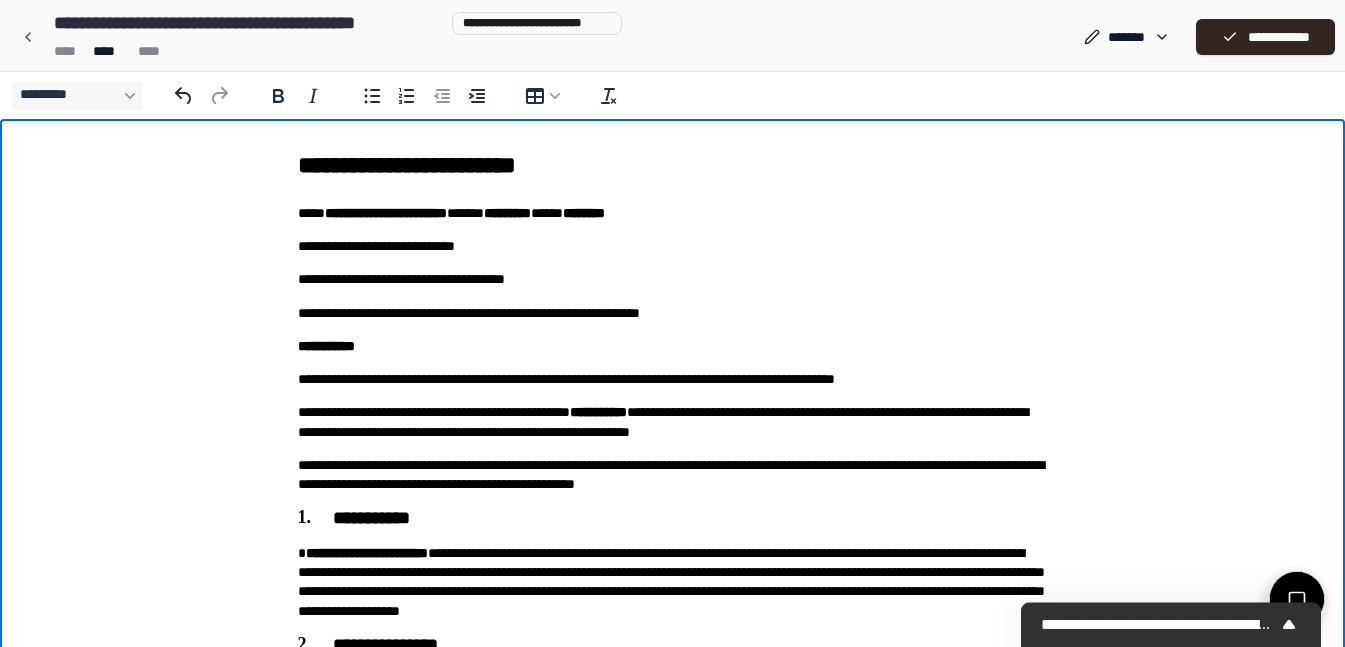 click on "**********" at bounding box center [673, 313] 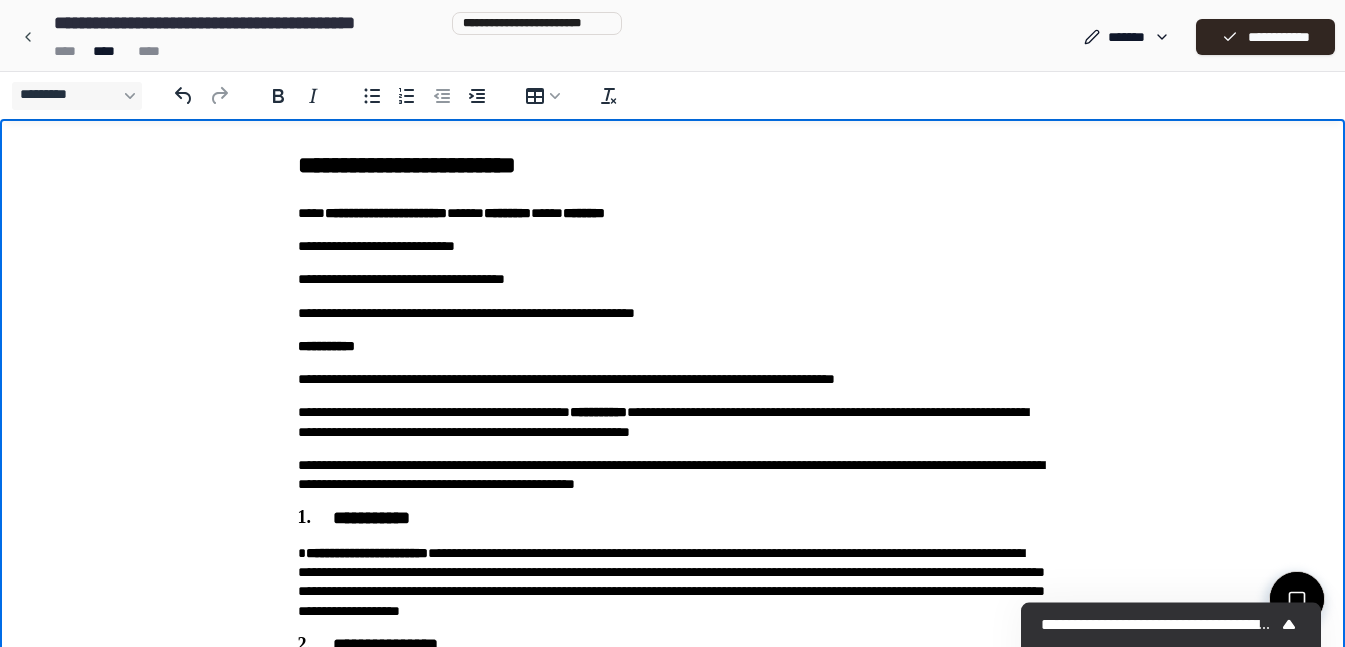 click on "**********" at bounding box center [673, 895] 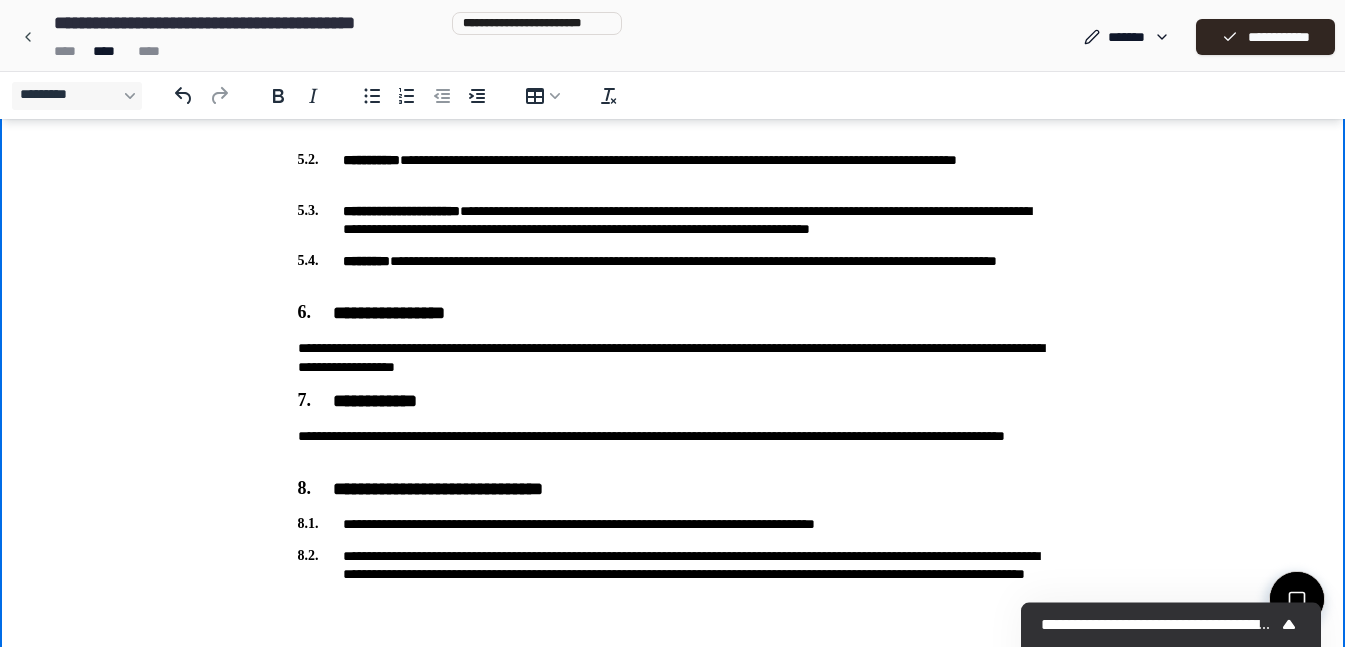 scroll, scrollTop: 1116, scrollLeft: 0, axis: vertical 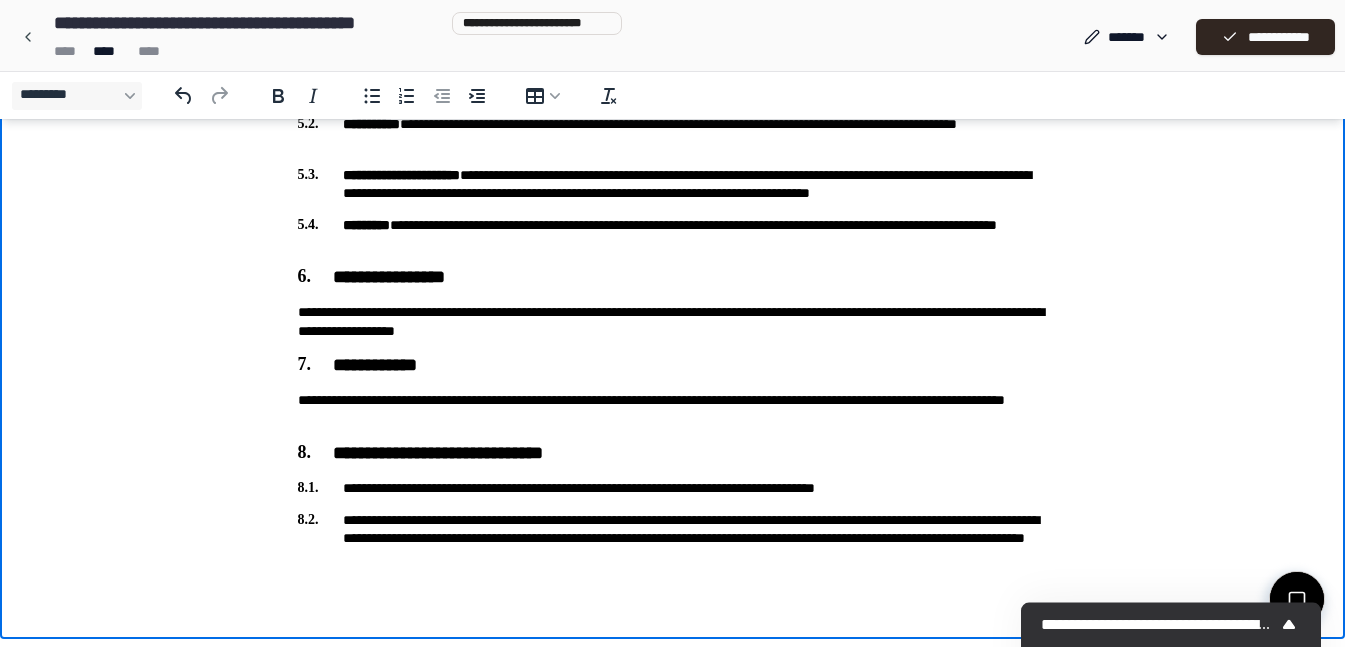 click on "**********" at bounding box center [673, 322] 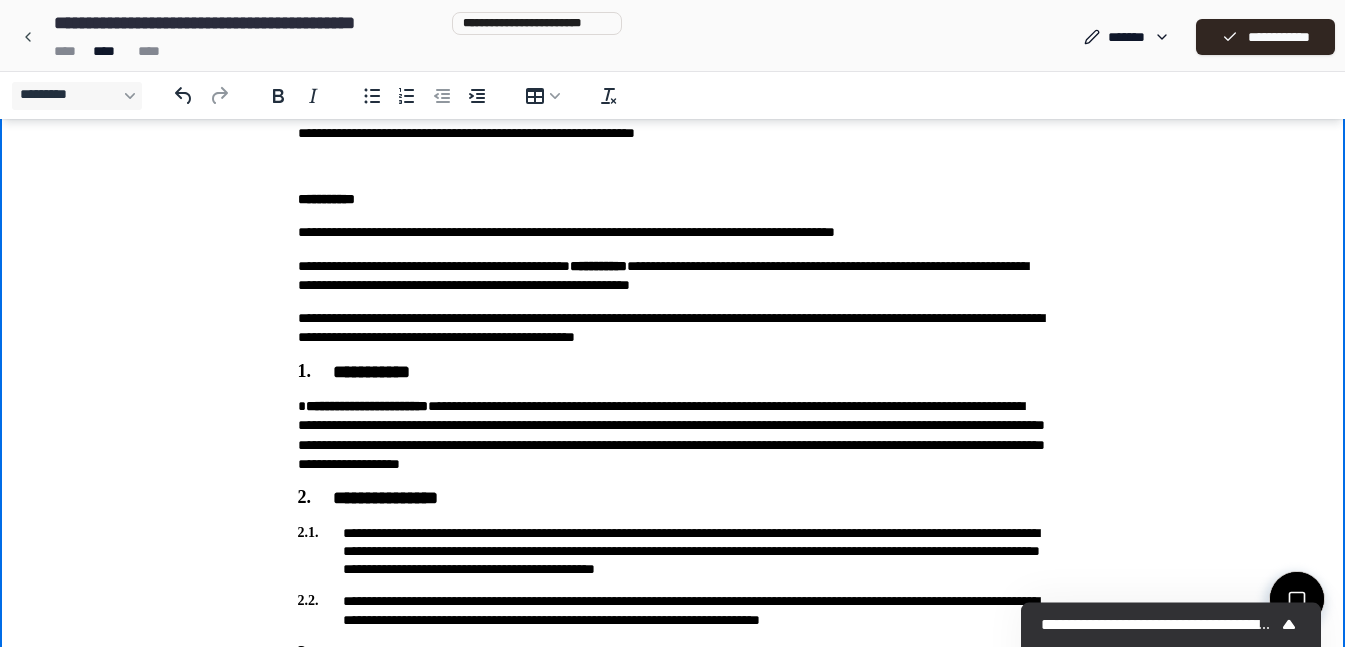 scroll, scrollTop: 216, scrollLeft: 0, axis: vertical 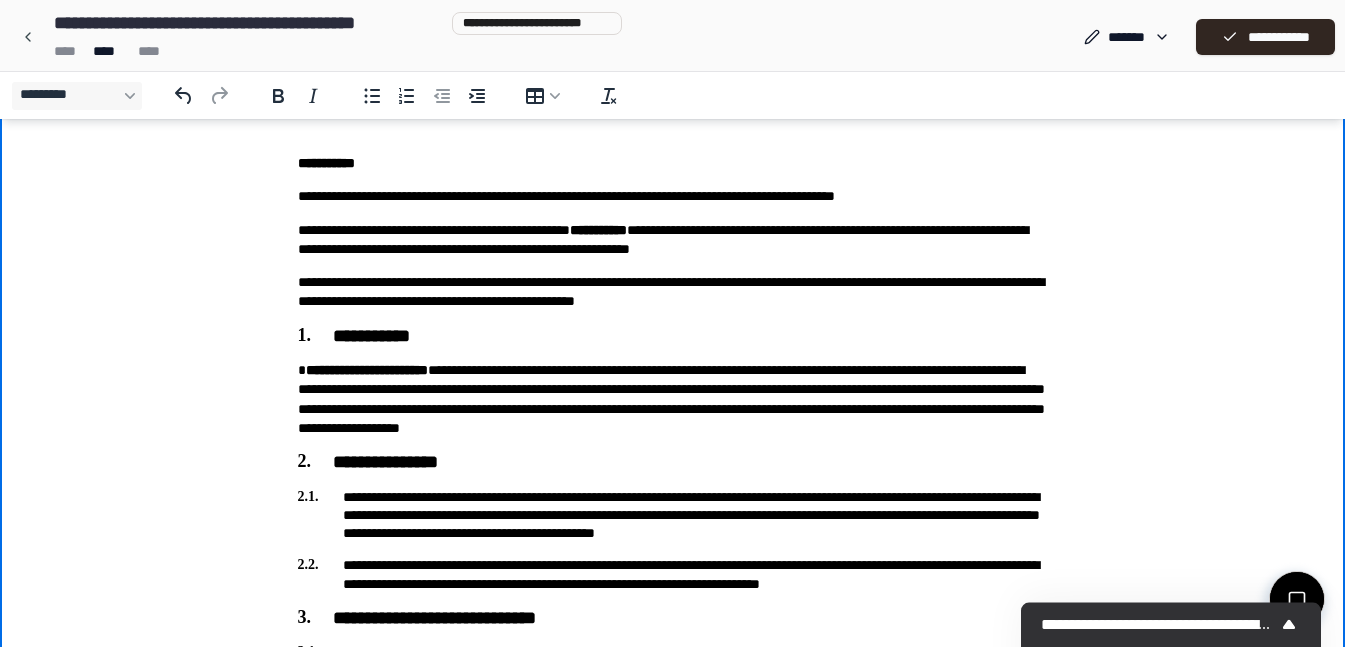 click on "**********" at bounding box center (673, 515) 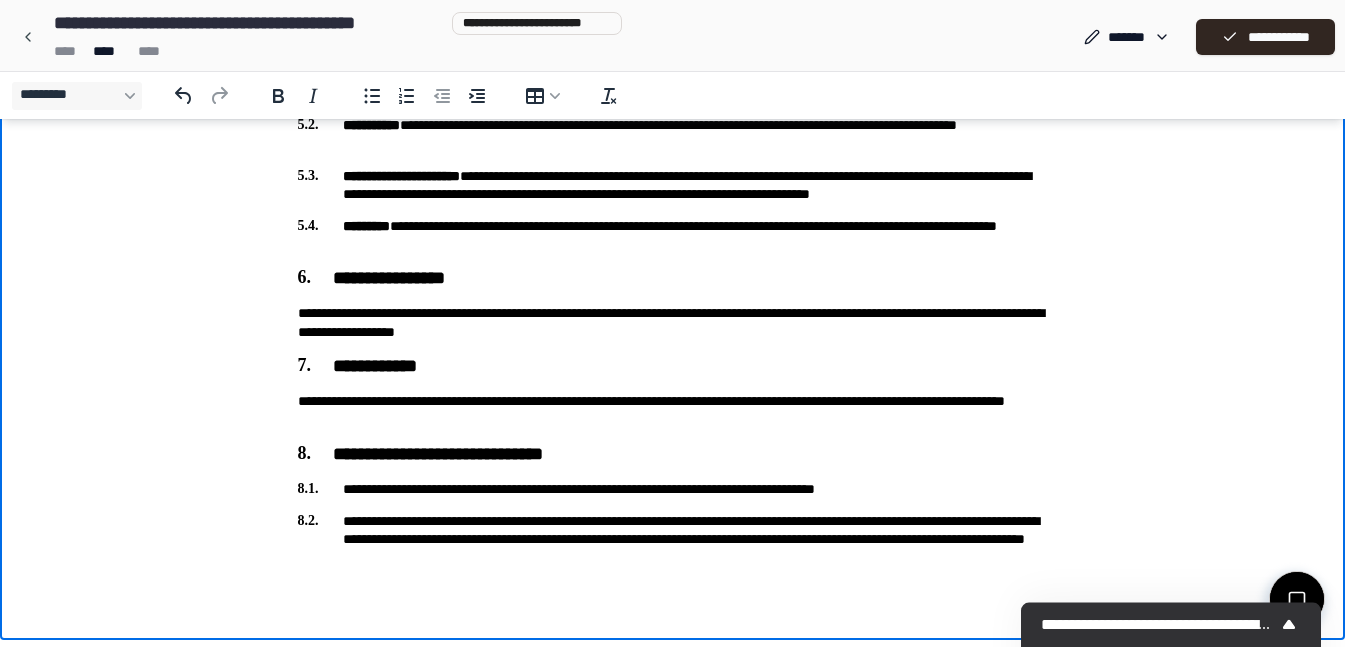scroll, scrollTop: 1116, scrollLeft: 0, axis: vertical 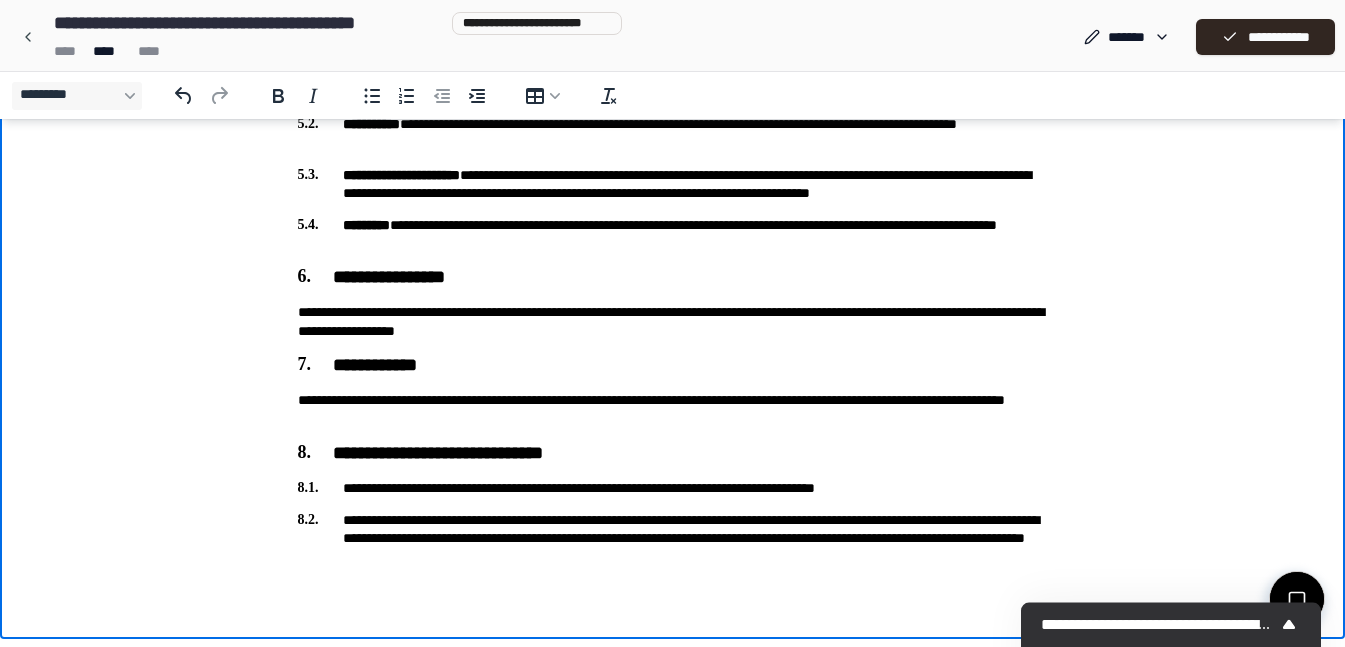 click on "**********" at bounding box center [673, 322] 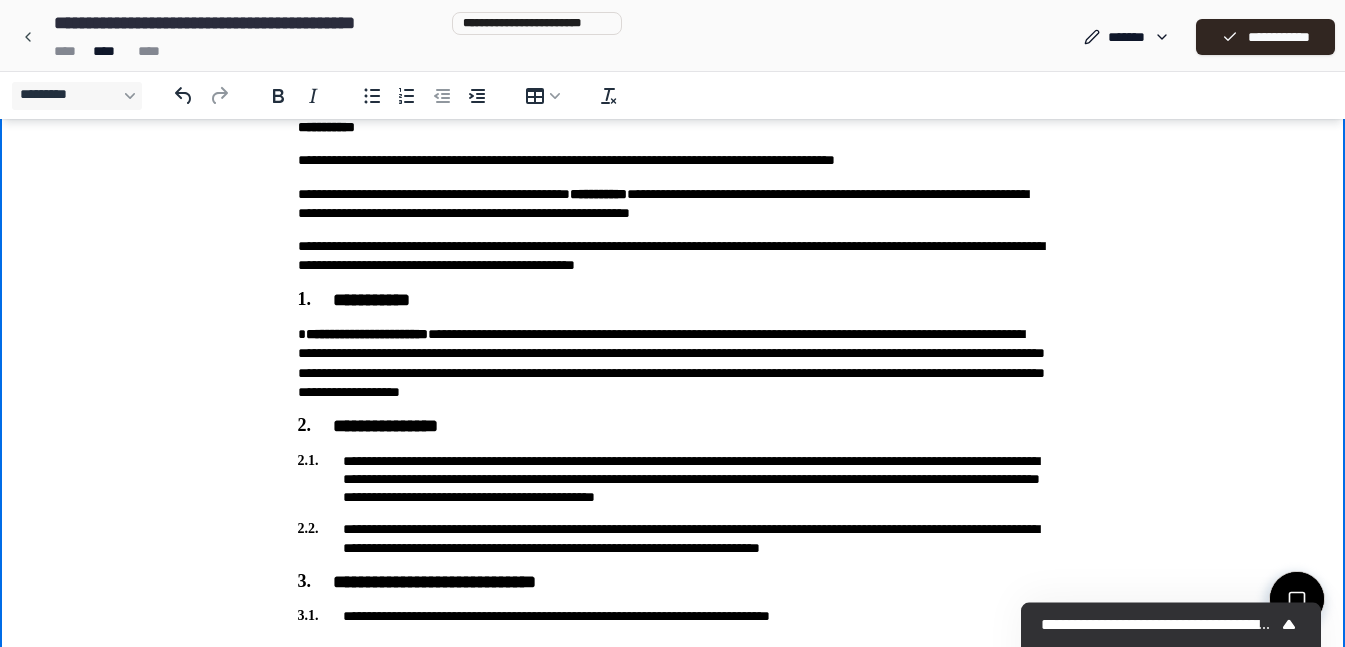 scroll, scrollTop: 216, scrollLeft: 0, axis: vertical 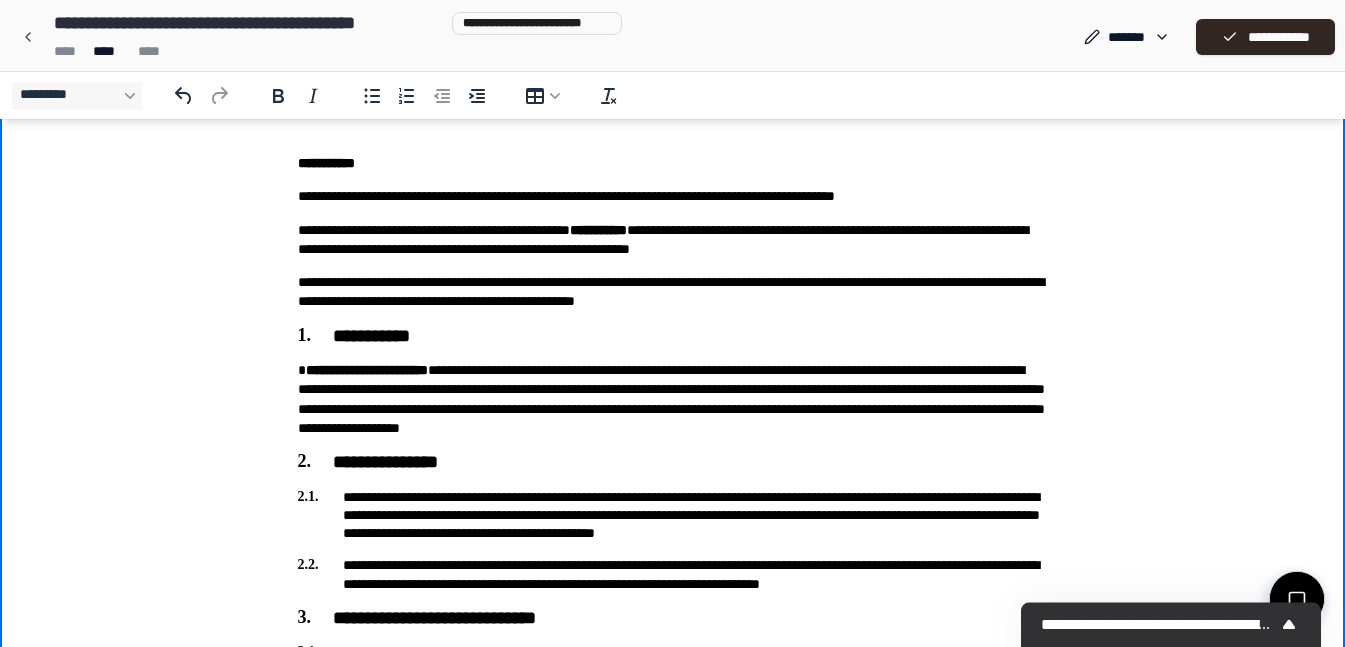 click on "**********" at bounding box center [673, 515] 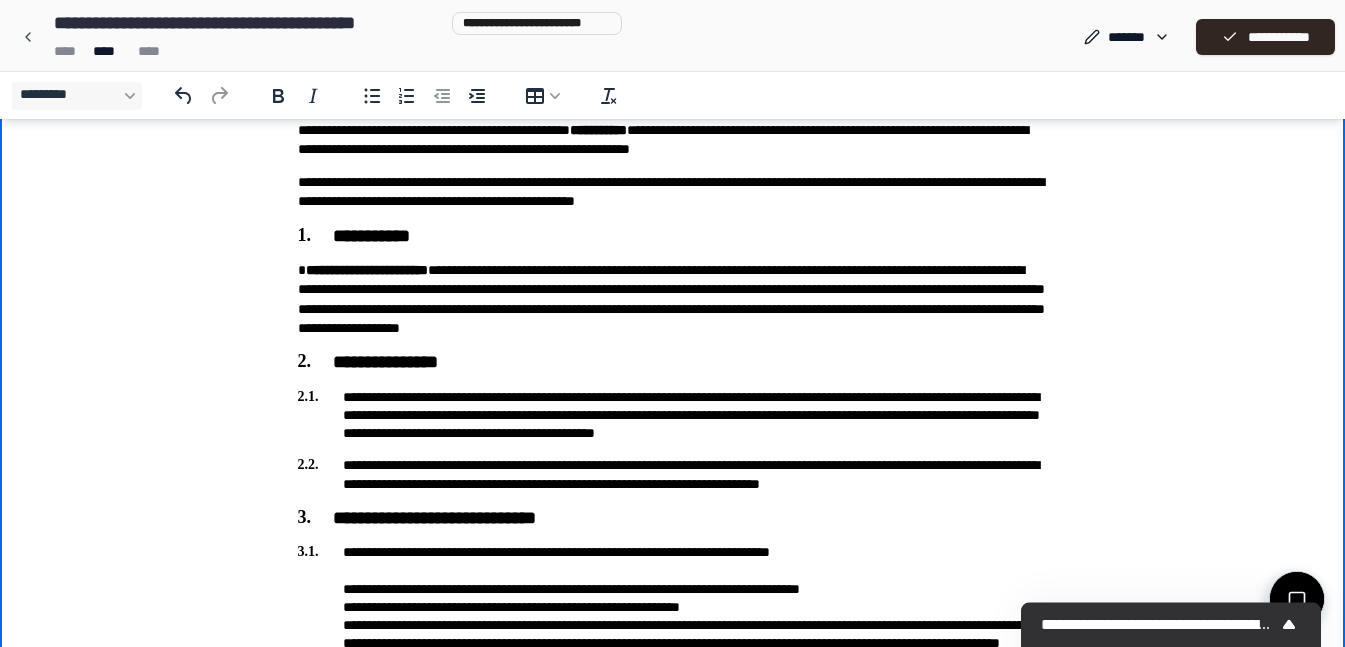 click on "**********" at bounding box center (673, 596) 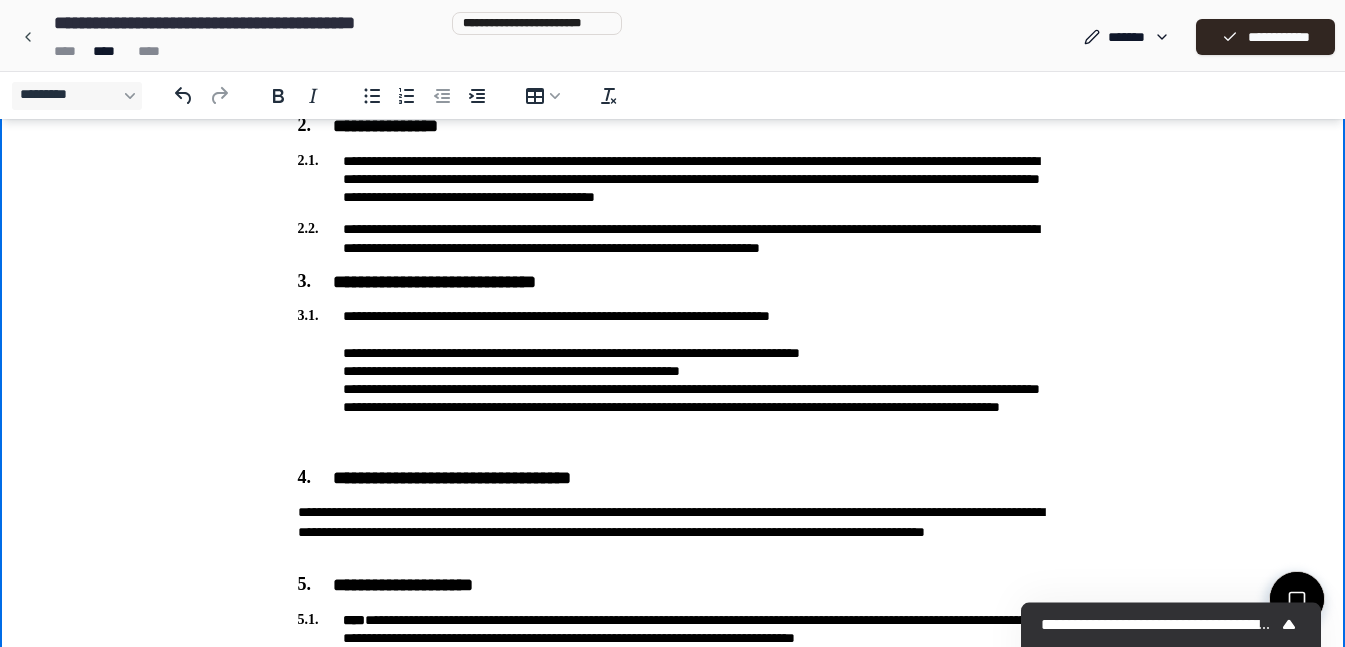 scroll, scrollTop: 516, scrollLeft: 0, axis: vertical 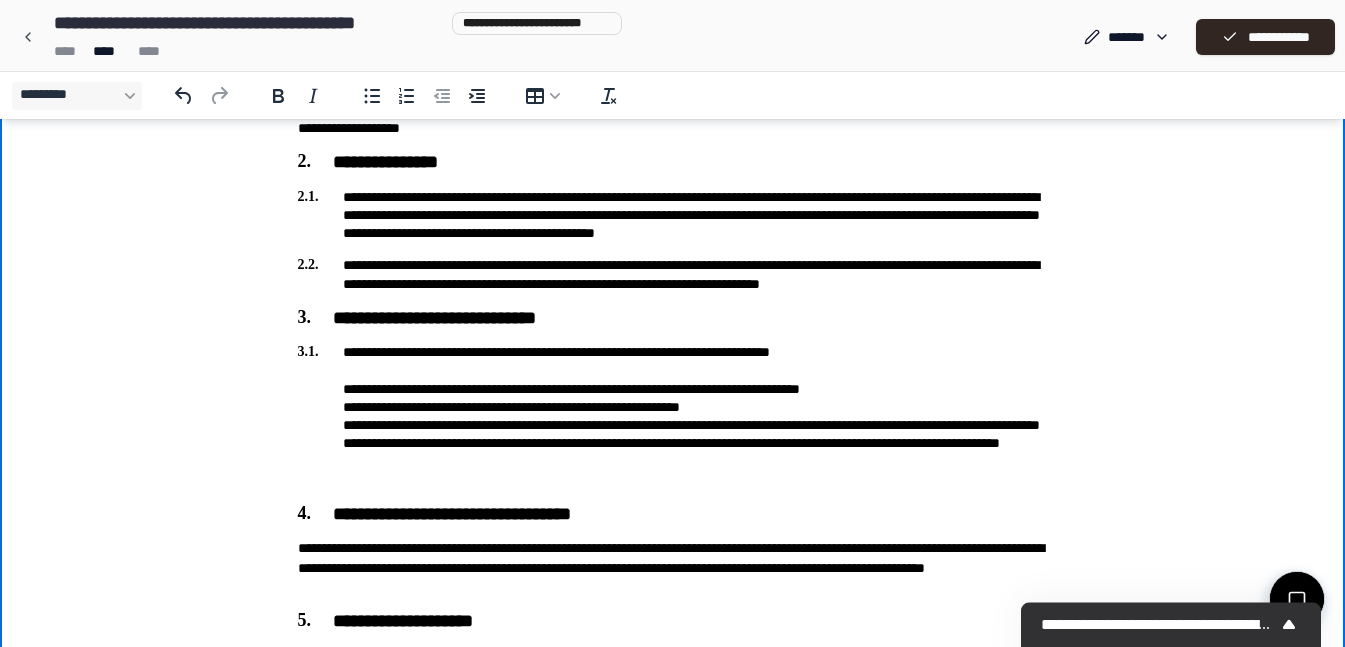 click on "**********" at bounding box center (673, 319) 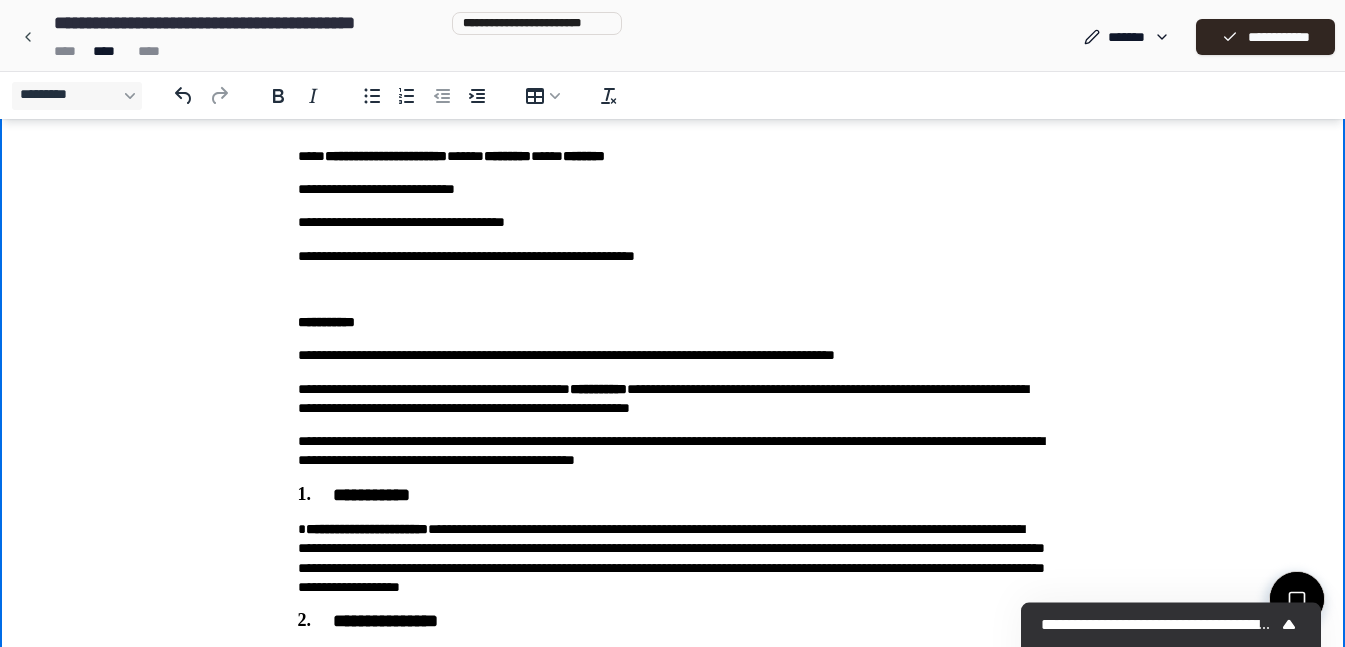scroll, scrollTop: 0, scrollLeft: 0, axis: both 